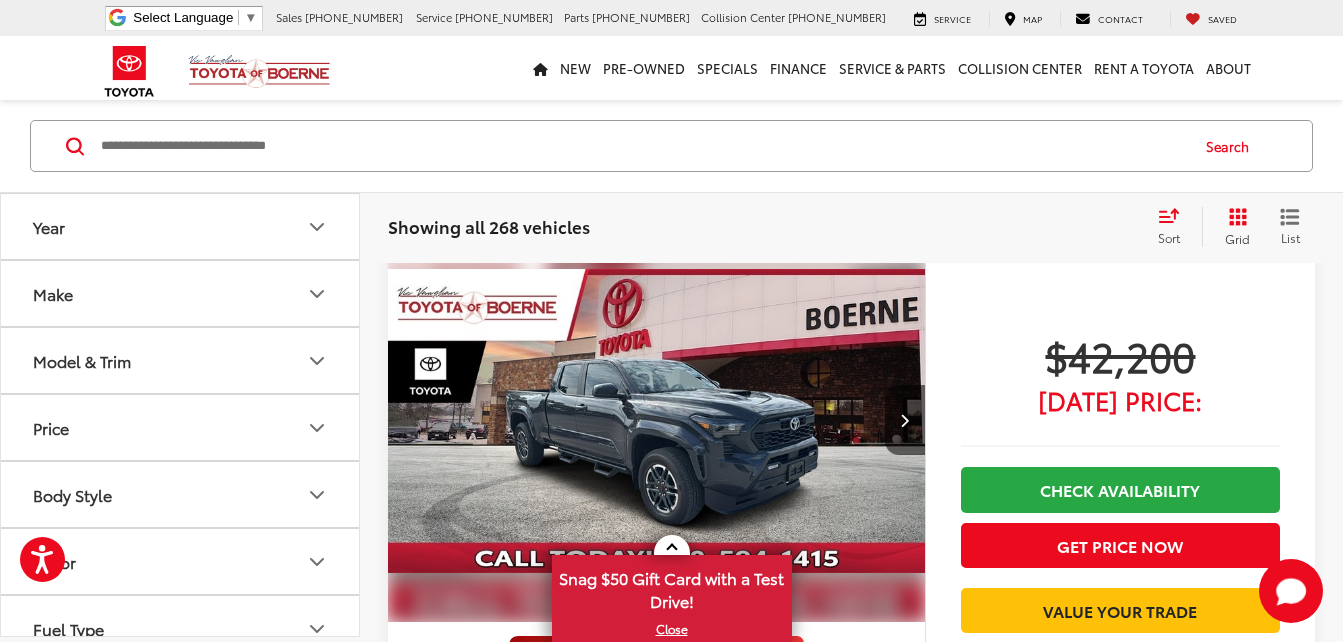 scroll, scrollTop: 0, scrollLeft: 0, axis: both 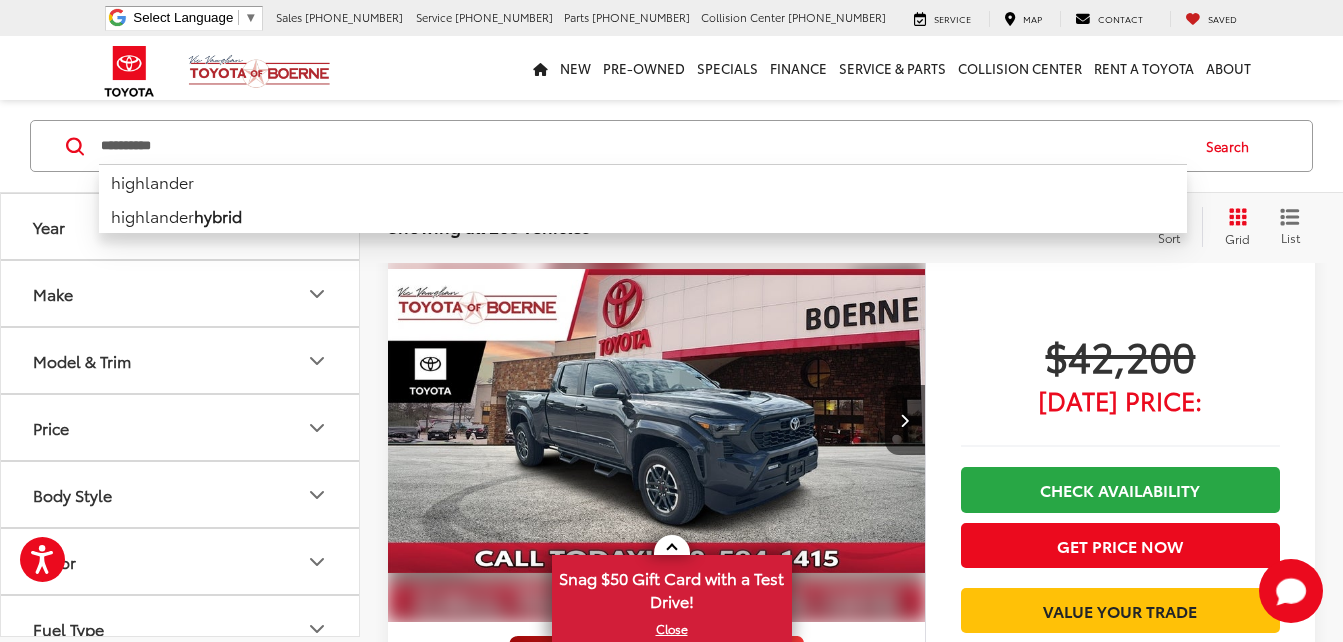 type on "**********" 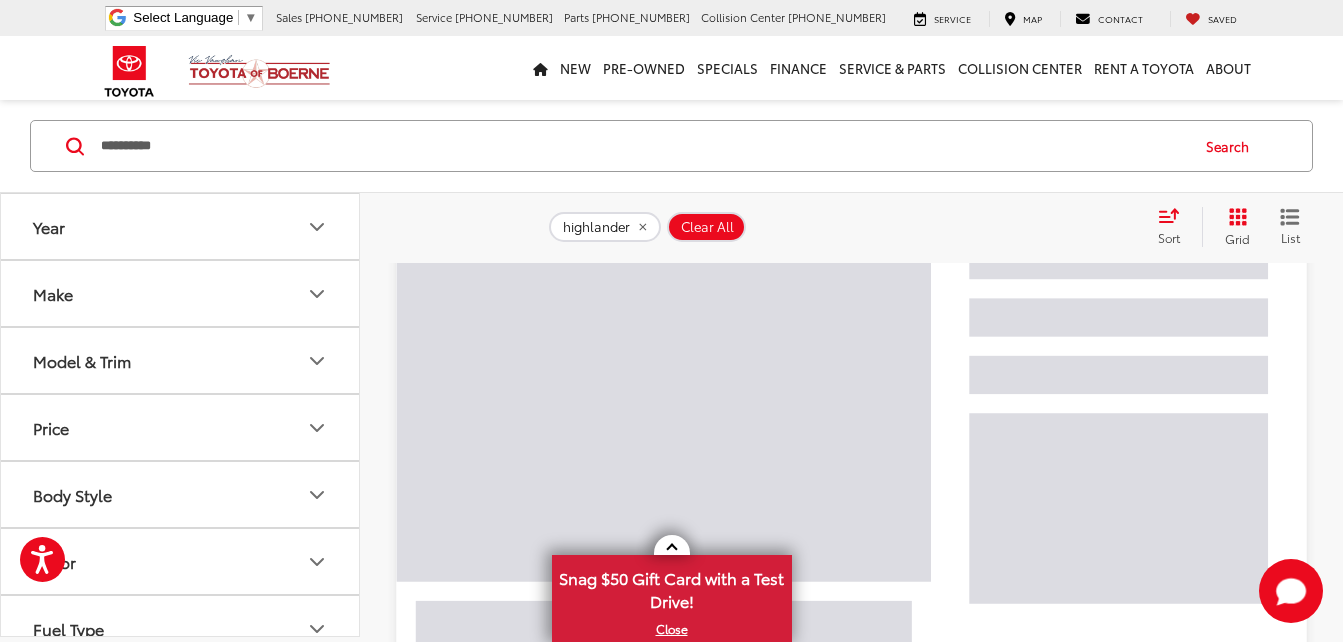 scroll, scrollTop: 97, scrollLeft: 0, axis: vertical 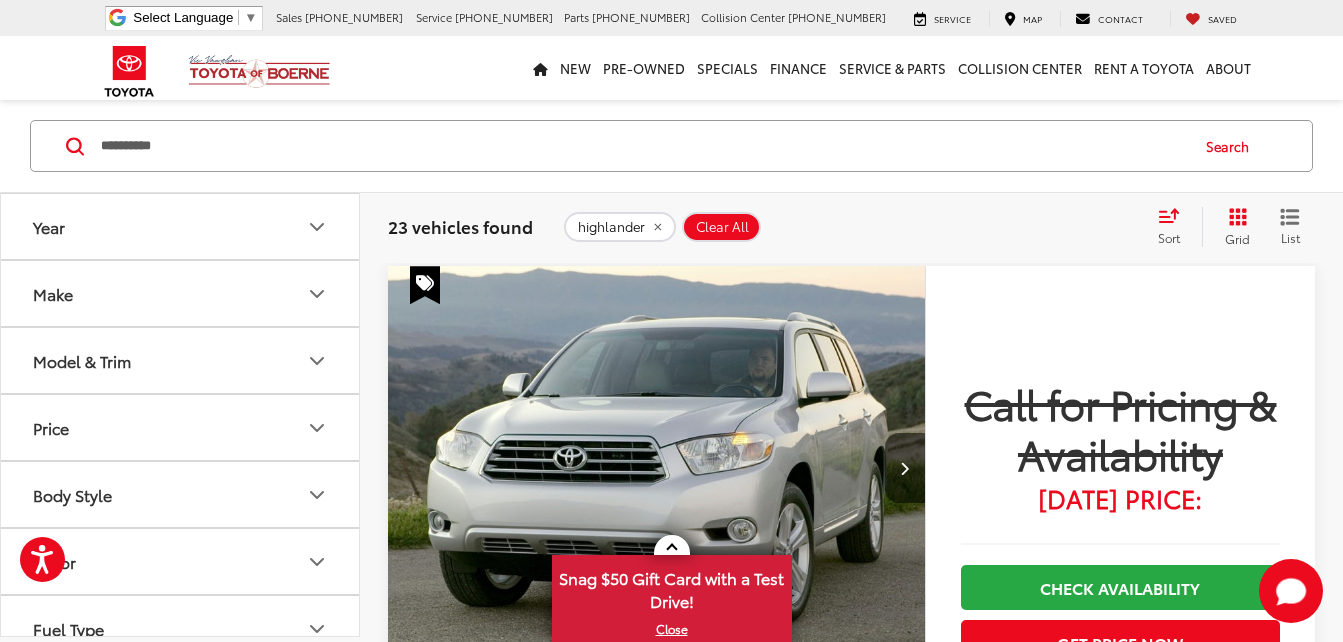 click on "Sort" at bounding box center [1175, 227] 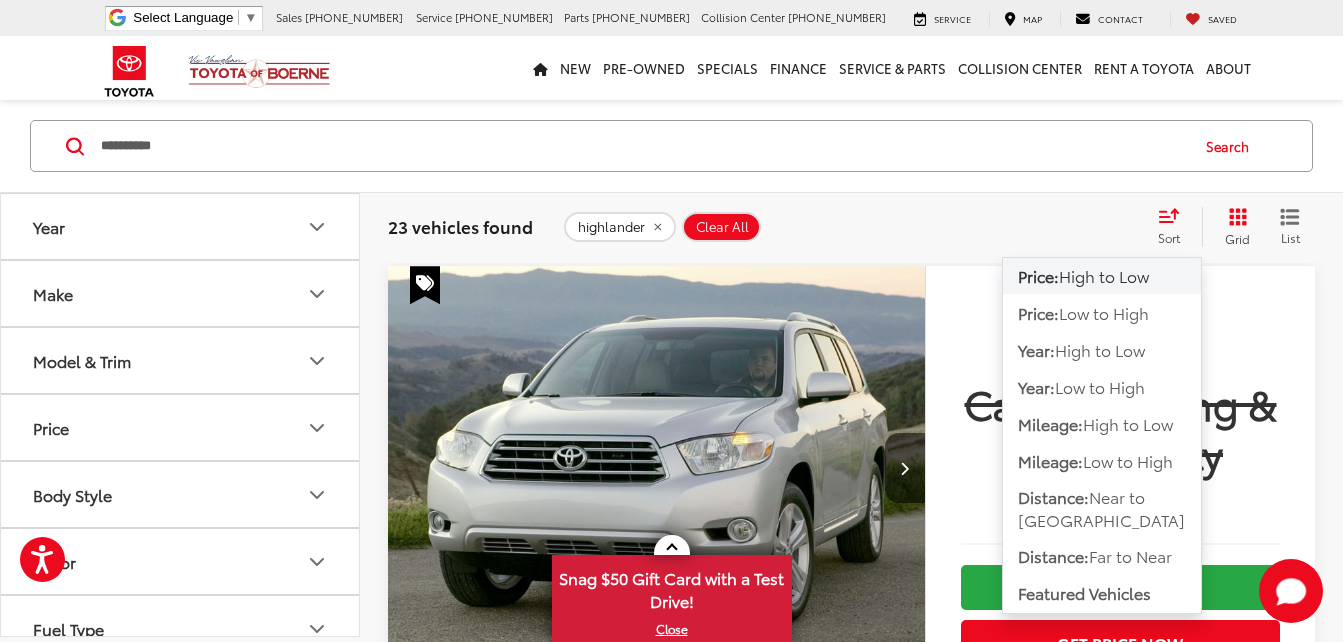 click on "23 vehicles found highlander Clear All + 0 test Sort Price:  High to Low Price:  Low to High Year:  High to Low Year:  Low to High Mileage:  High to Low Mileage:  Low to High Distance:  Near to Far Distance:  Far to Near Featured Vehicles Grid List" at bounding box center (851, 227) 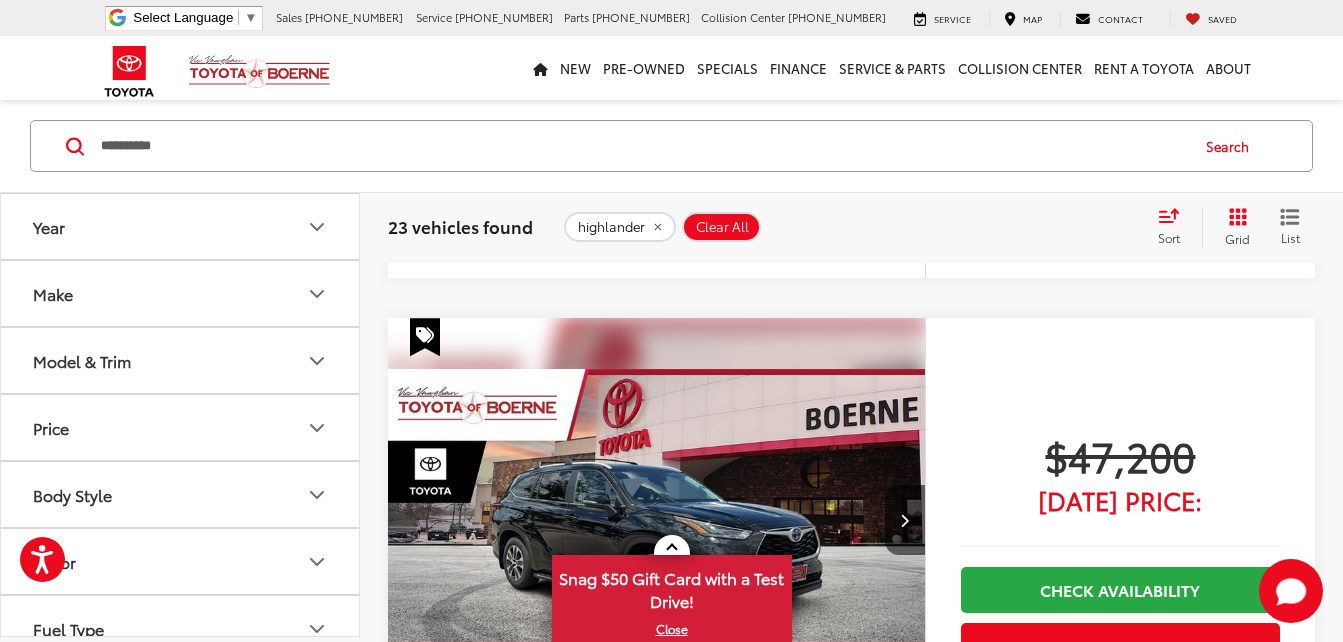 scroll, scrollTop: 597, scrollLeft: 0, axis: vertical 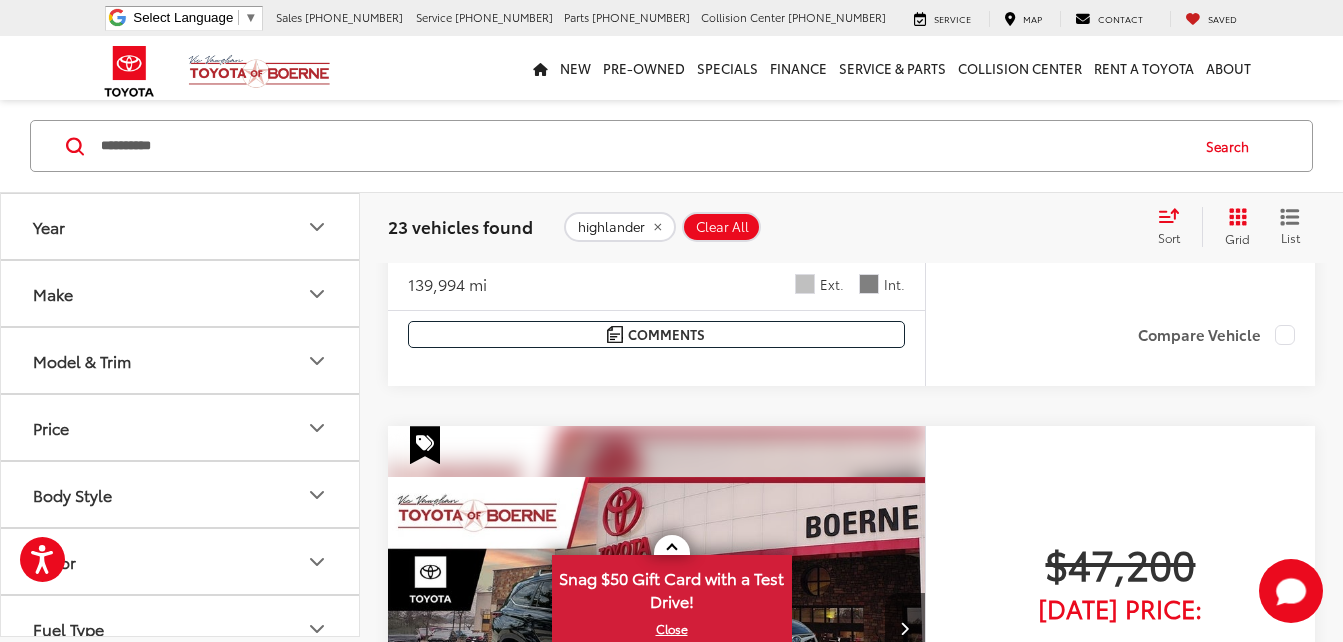 click 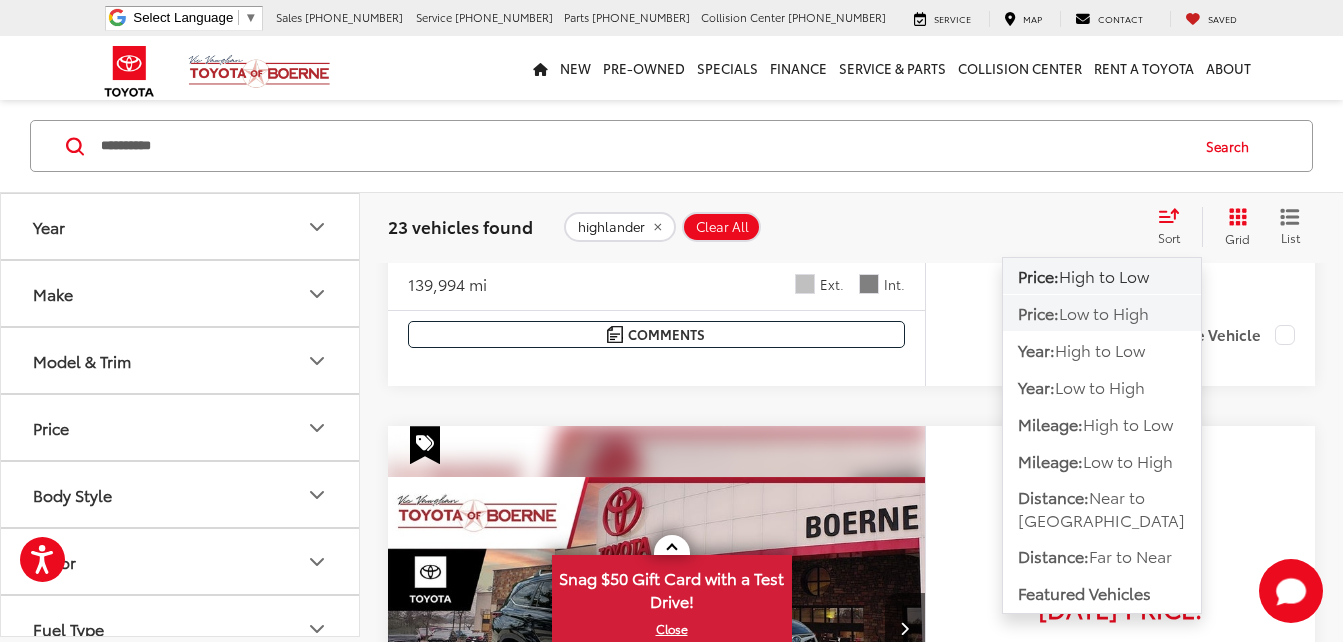 click on "Low to High" at bounding box center (1104, 312) 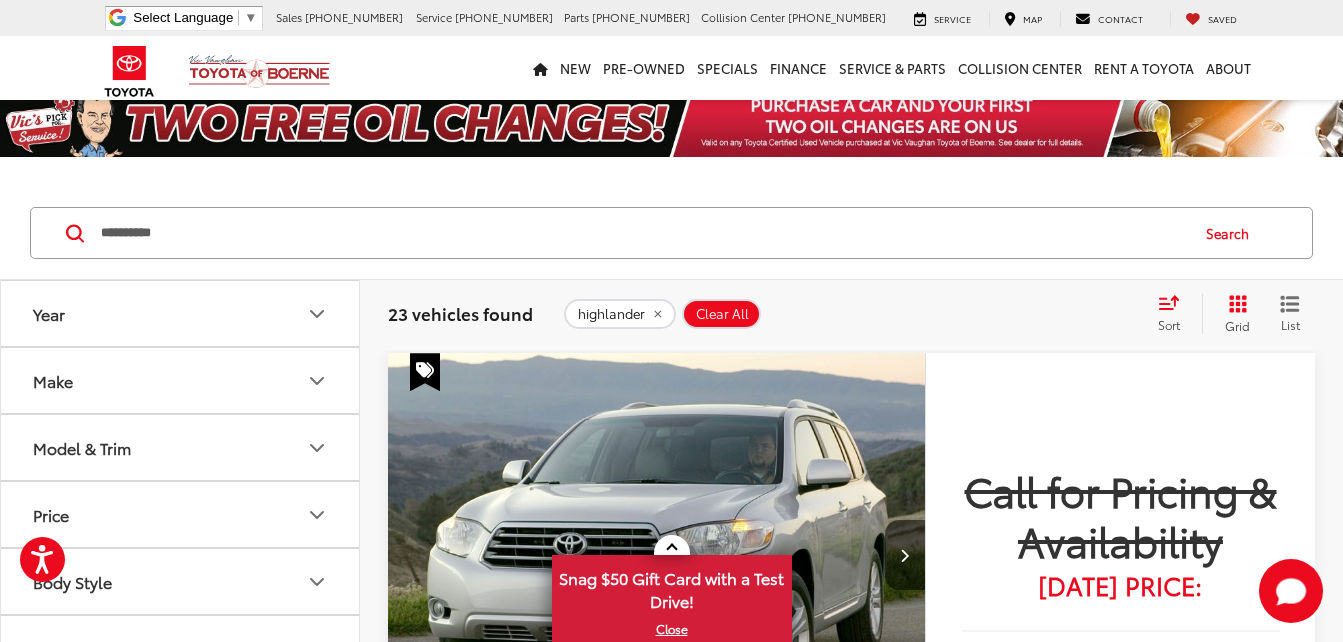 scroll, scrollTop: 0, scrollLeft: 0, axis: both 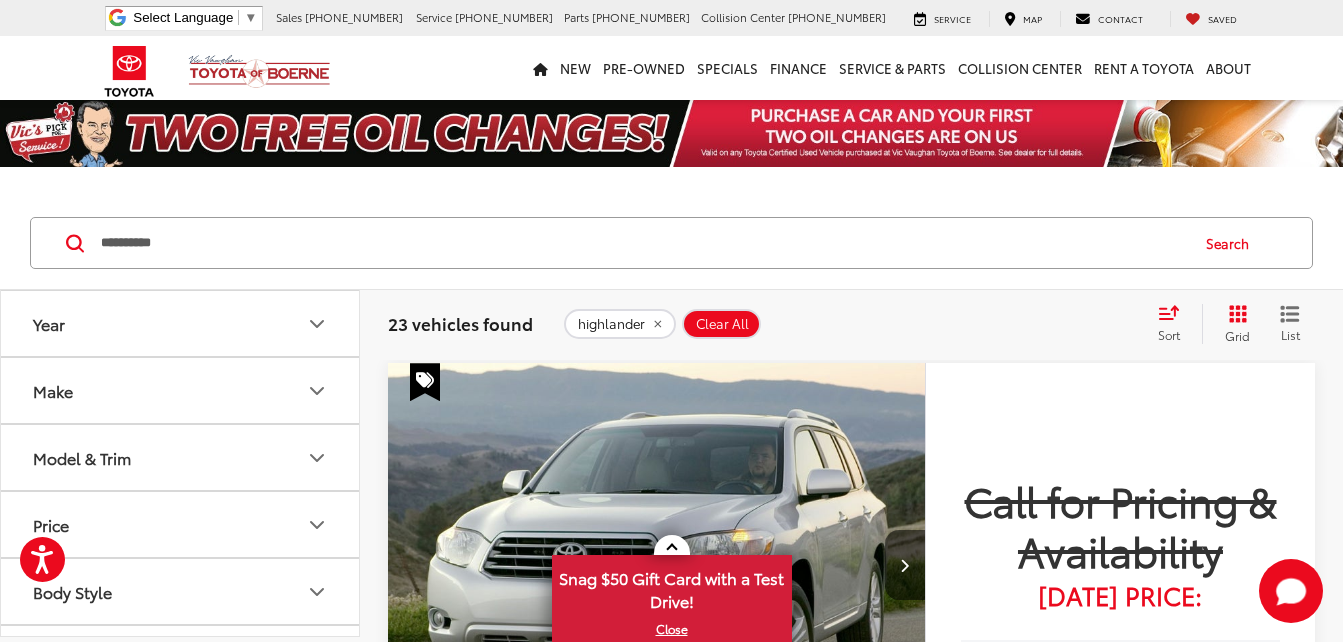 click 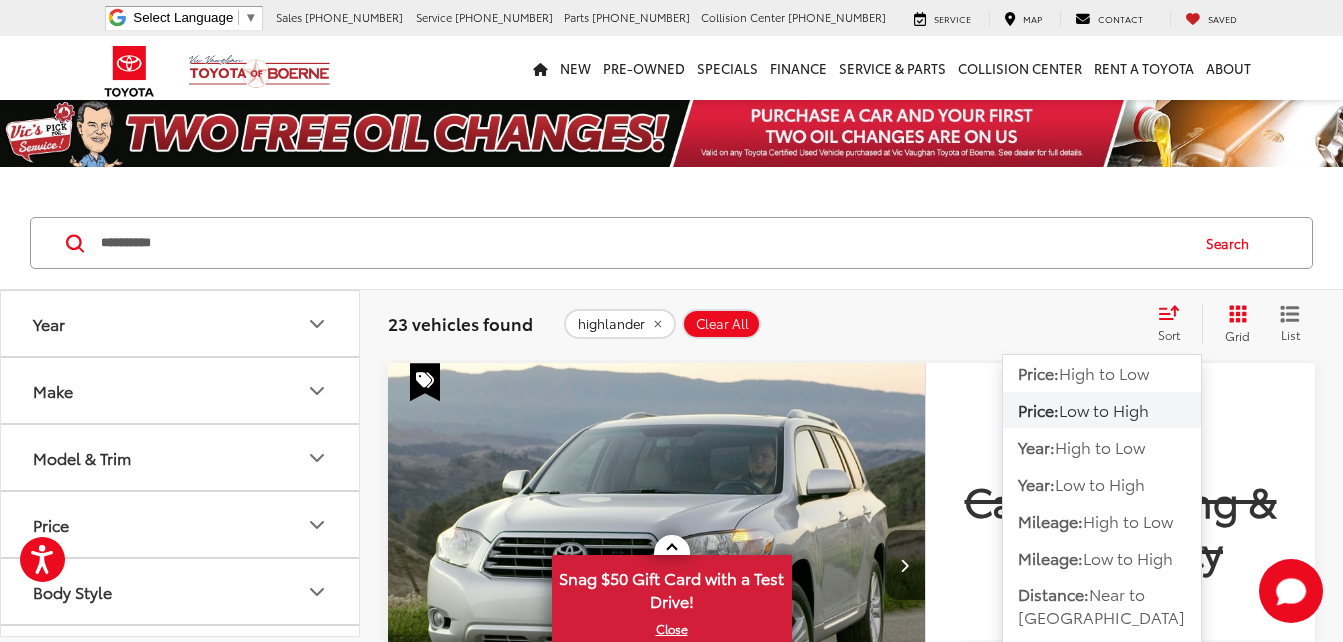click on "Low to High" at bounding box center (1104, 409) 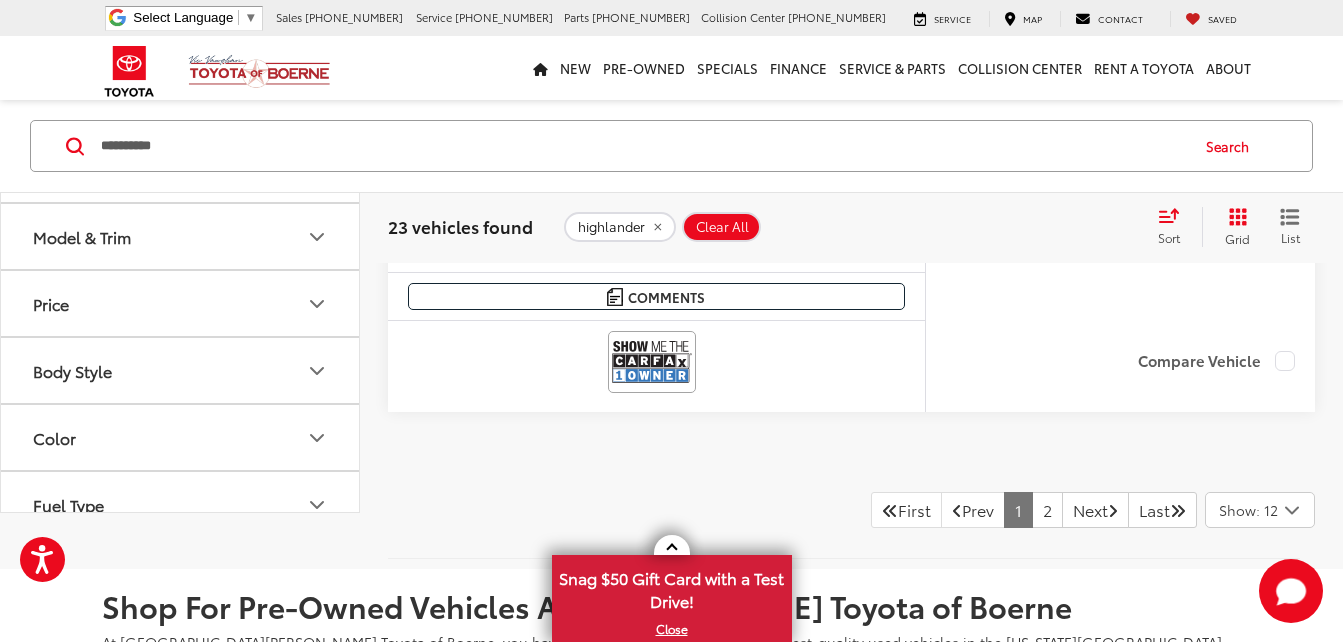 scroll, scrollTop: 9158, scrollLeft: 0, axis: vertical 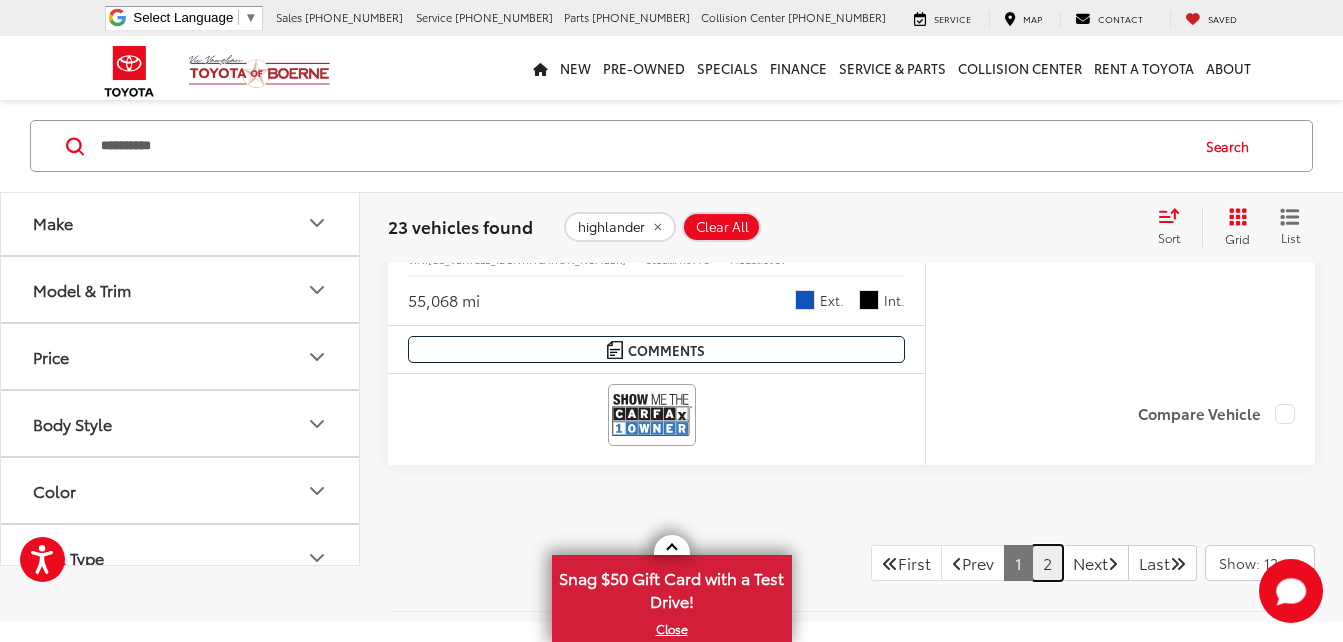 click on "2" at bounding box center (1047, 563) 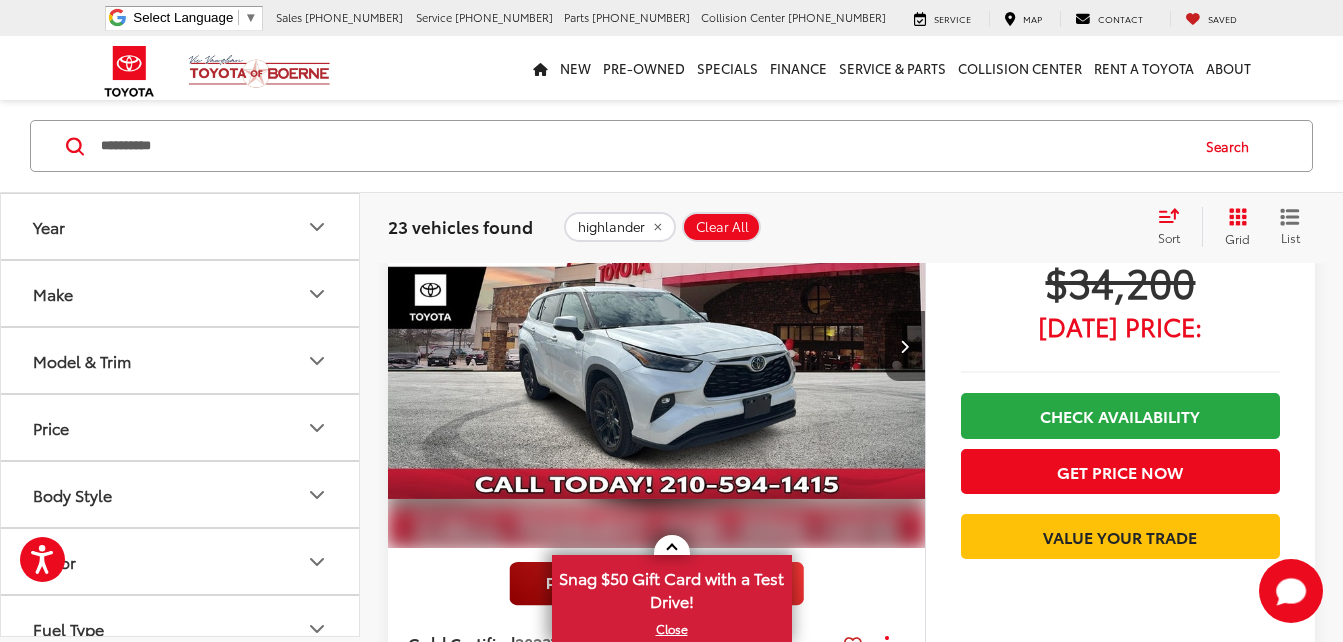 scroll, scrollTop: 997, scrollLeft: 0, axis: vertical 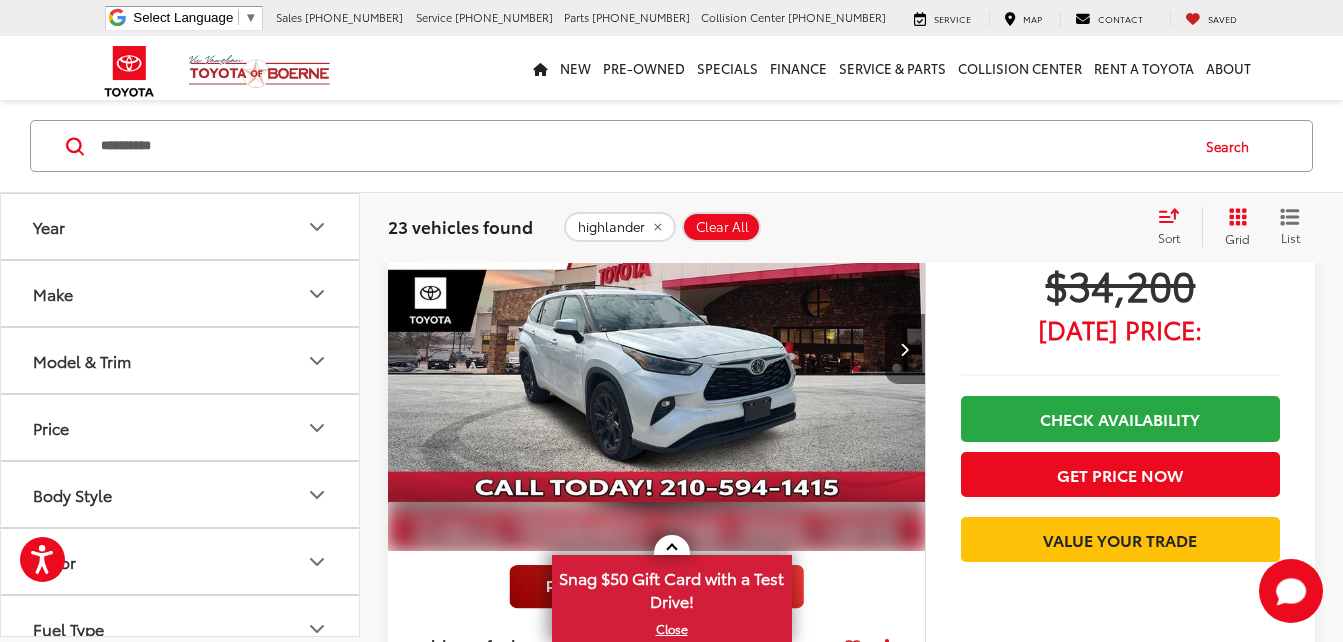 click at bounding box center [905, 349] 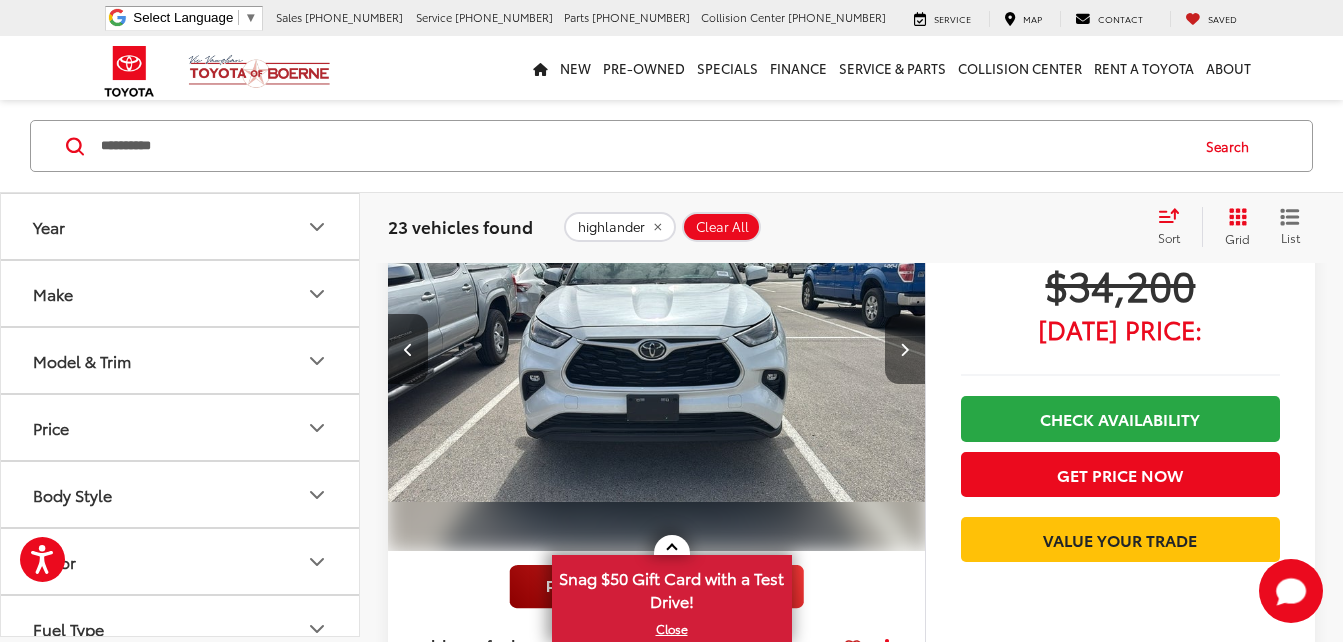 click at bounding box center [905, 349] 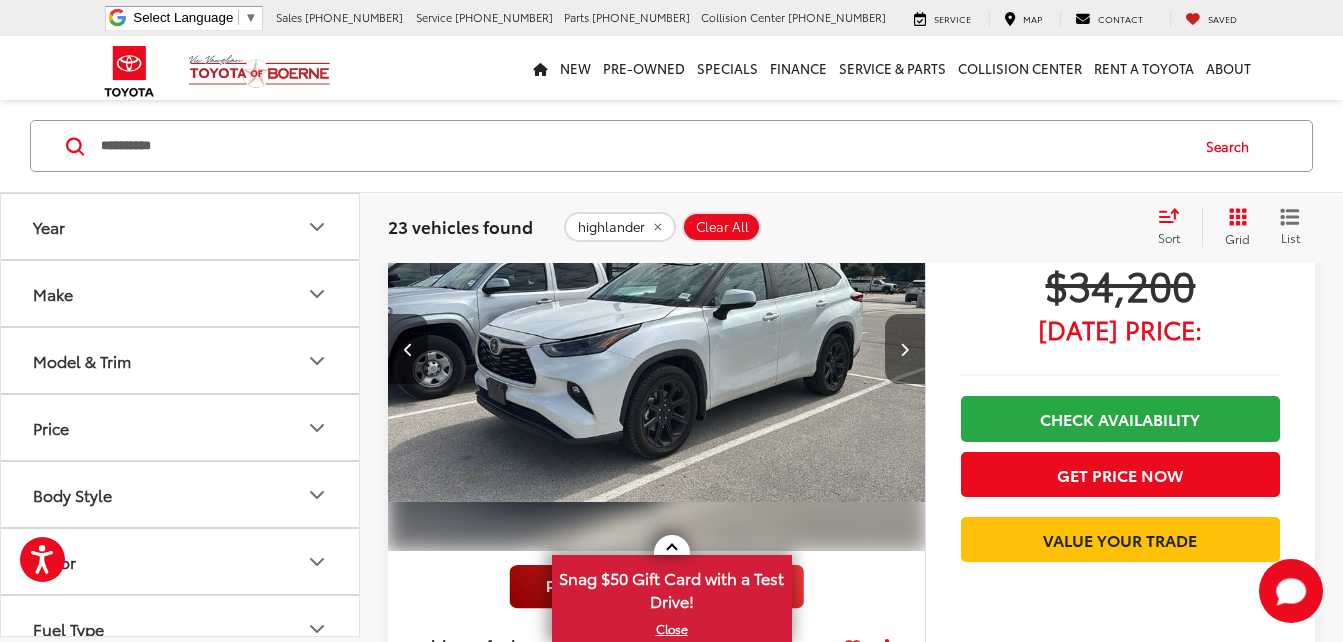 click at bounding box center [905, 349] 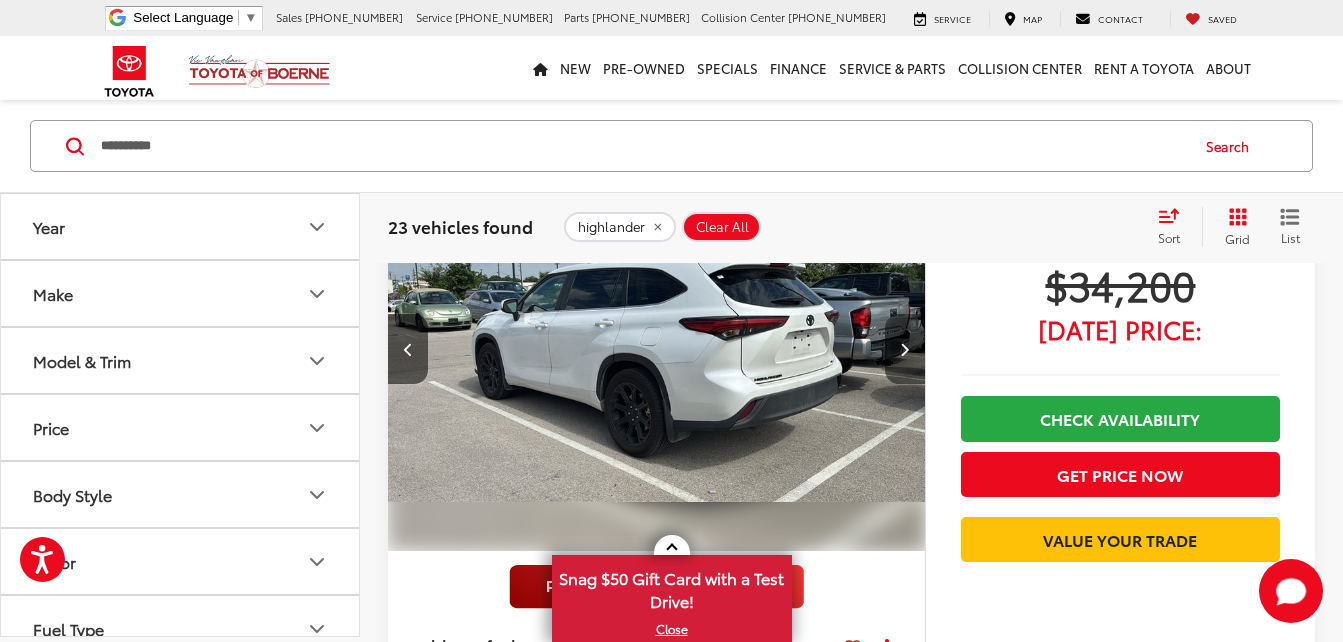 click at bounding box center [905, 349] 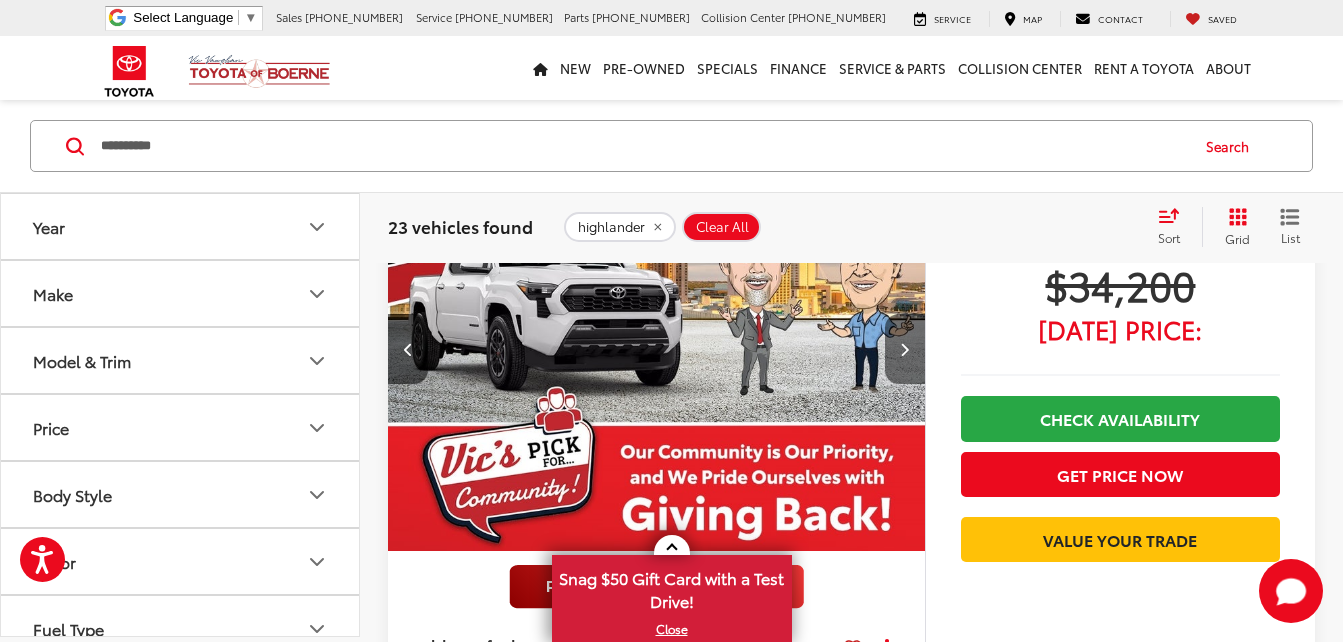 click at bounding box center (905, 349) 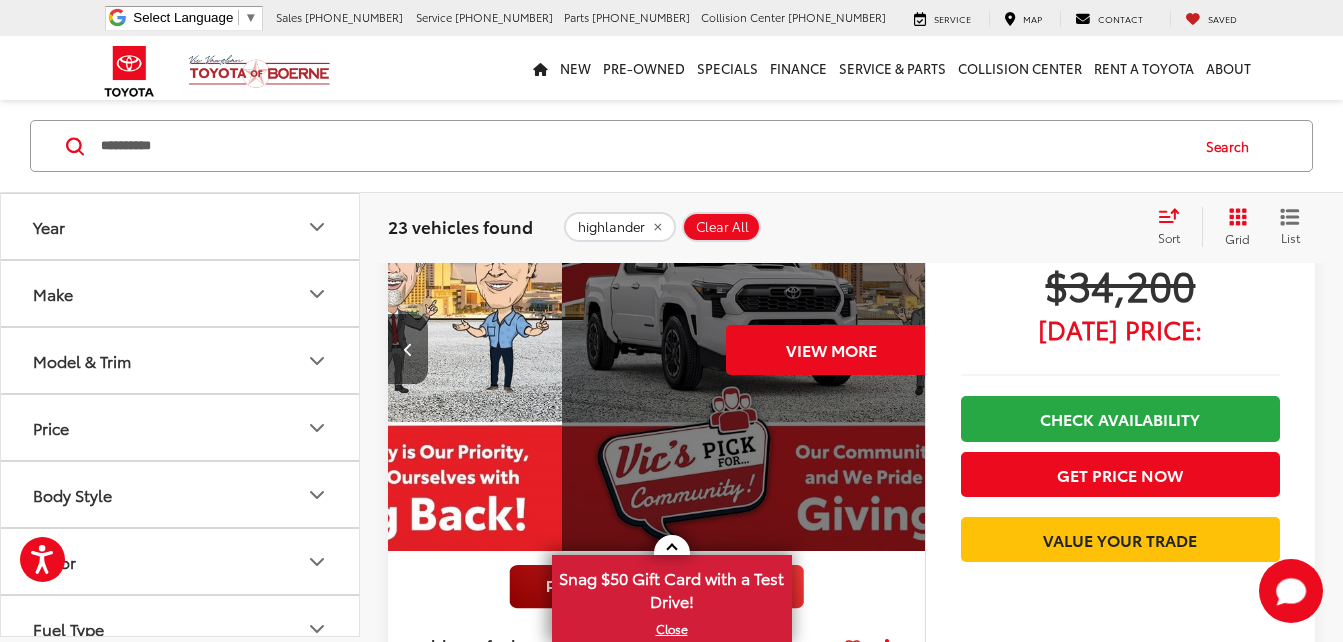 scroll, scrollTop: 0, scrollLeft: 2691, axis: horizontal 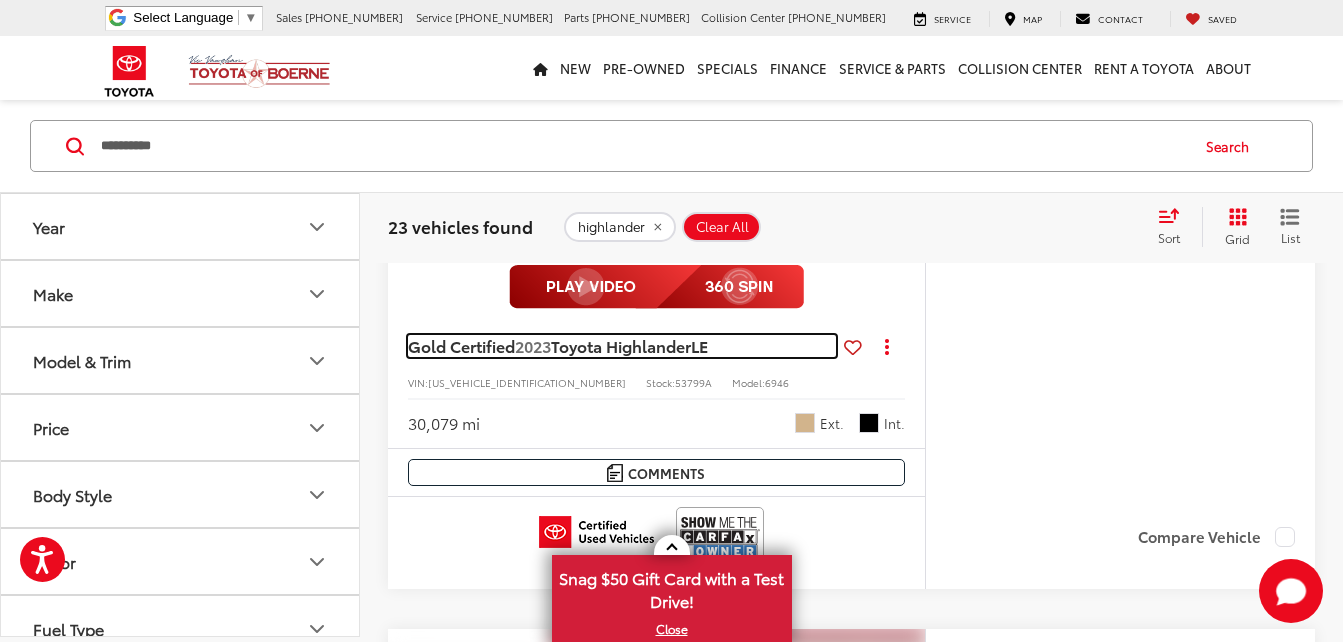 click on "Toyota Highlander" at bounding box center (621, 345) 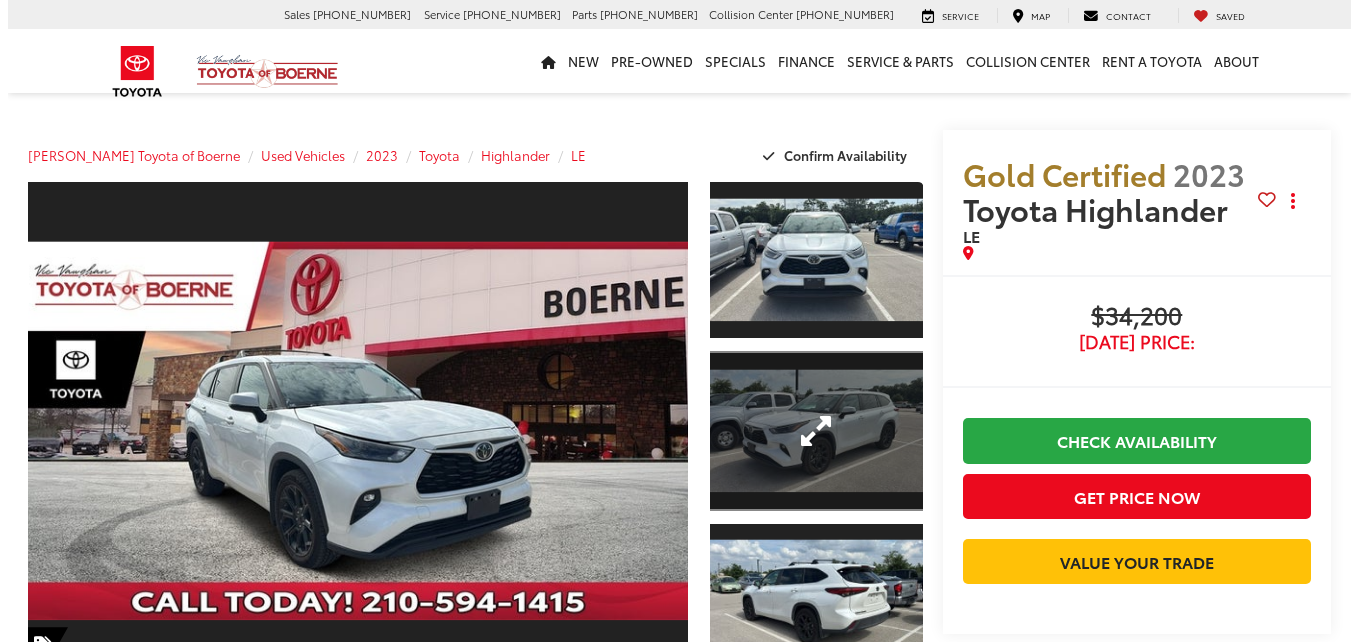 scroll, scrollTop: 0, scrollLeft: 0, axis: both 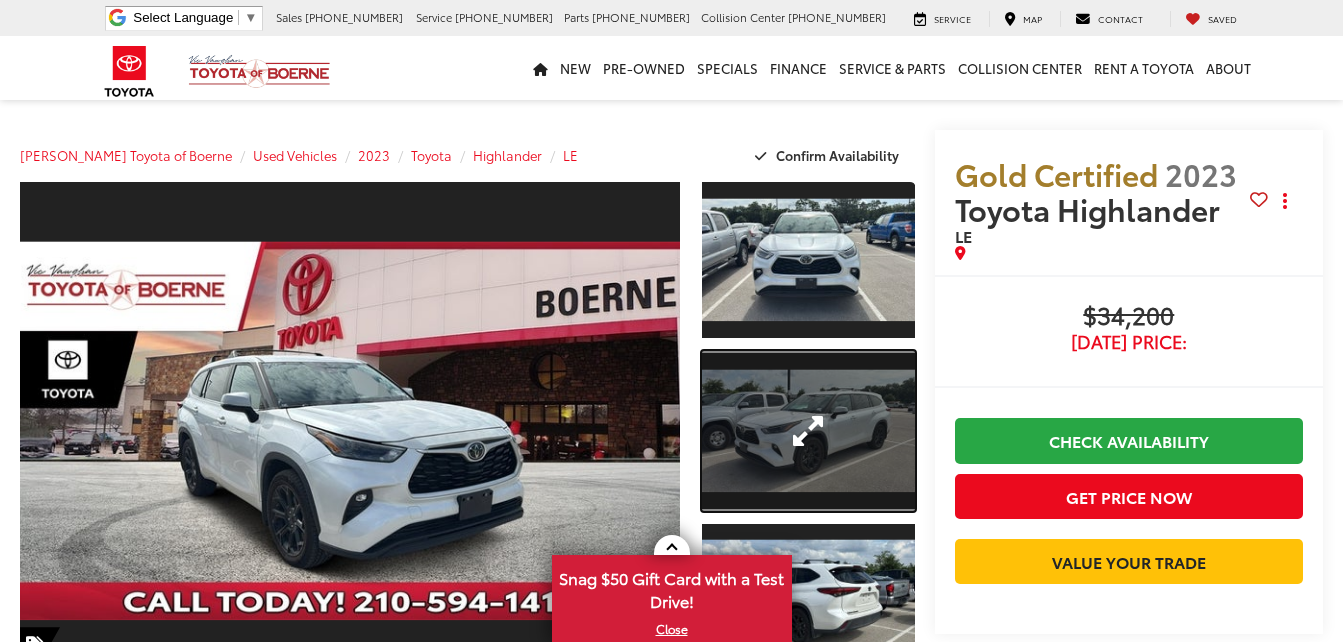 click at bounding box center [808, 431] 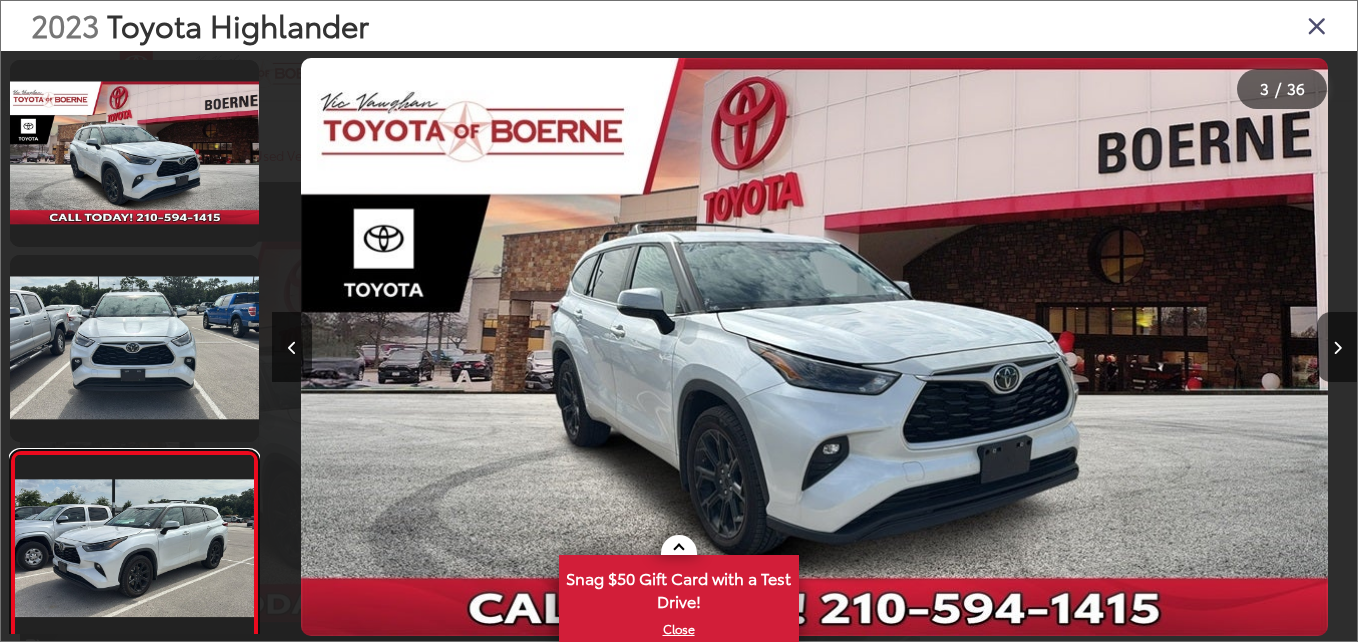 scroll, scrollTop: 176, scrollLeft: 0, axis: vertical 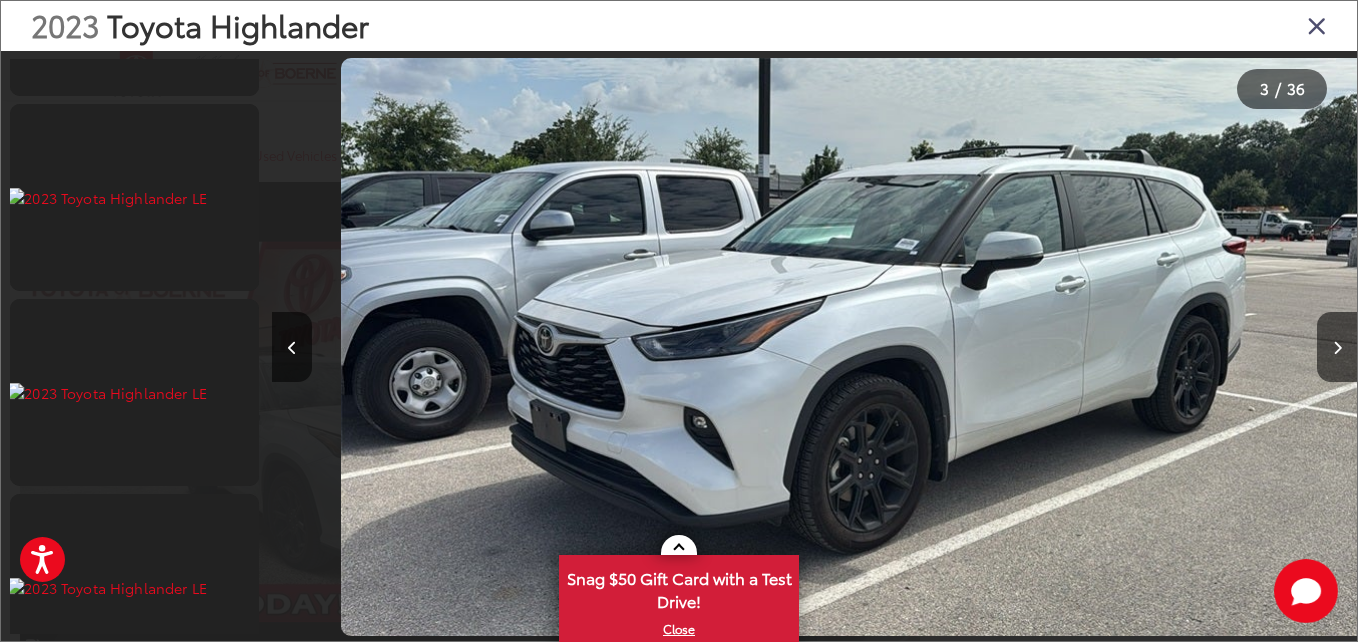 click at bounding box center [1317, 25] 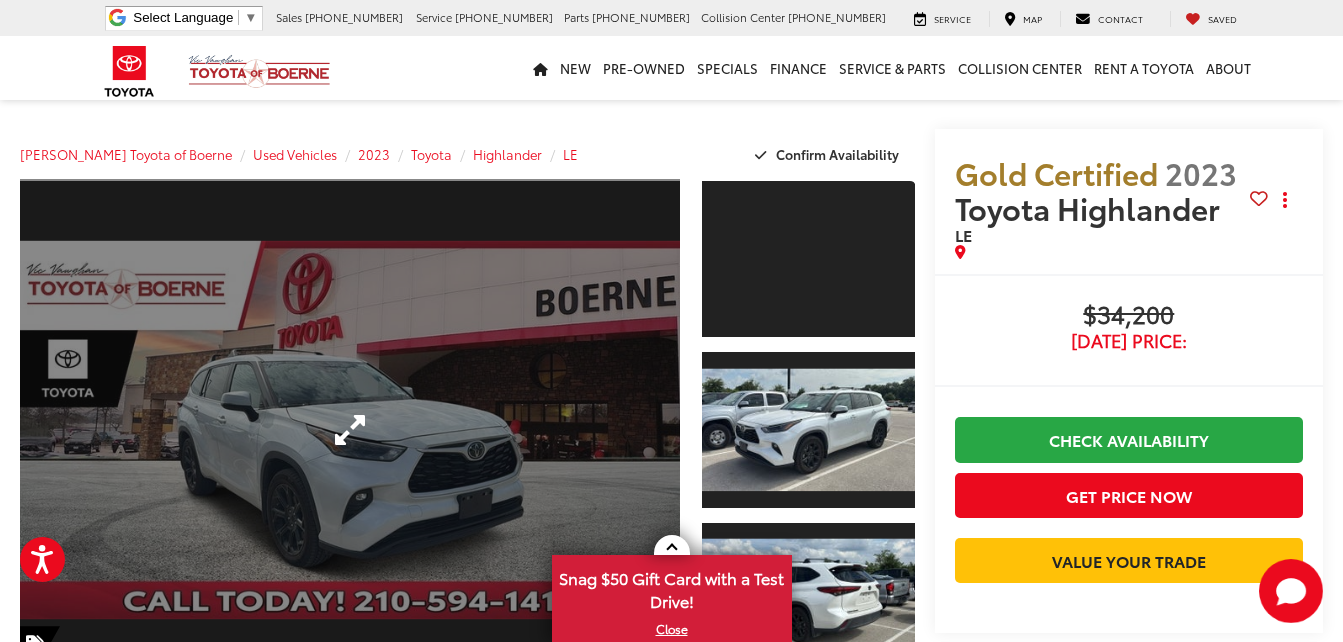 scroll, scrollTop: 0, scrollLeft: 0, axis: both 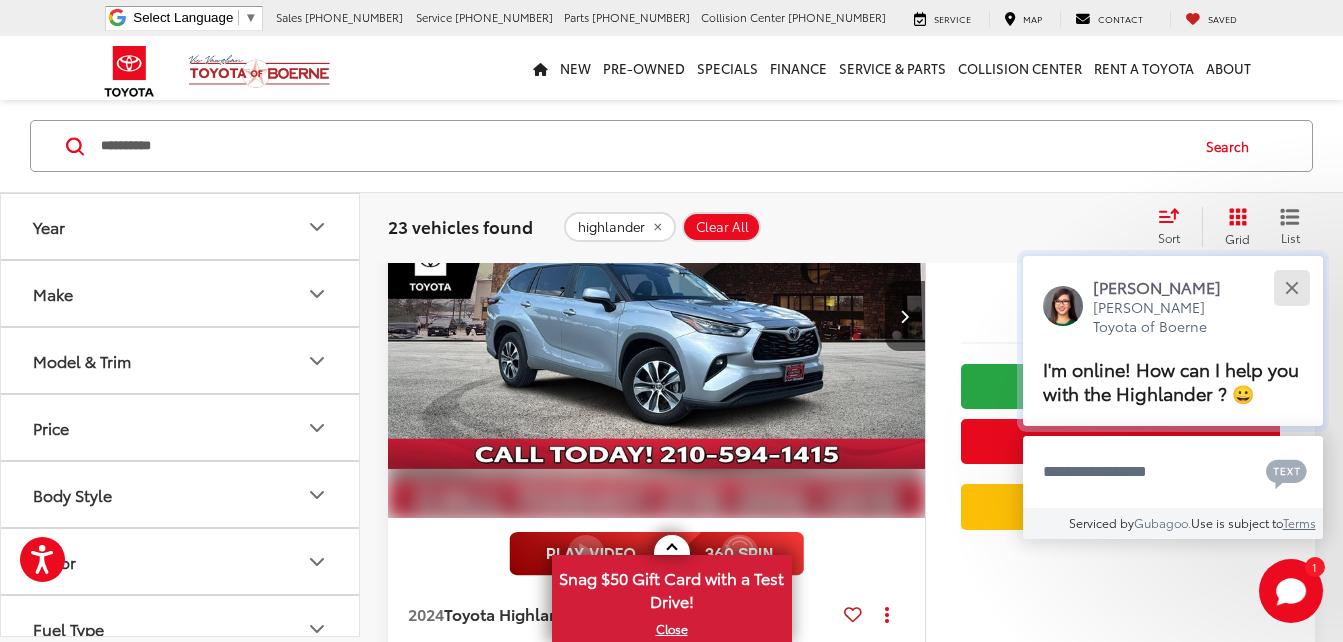 click at bounding box center (1291, 287) 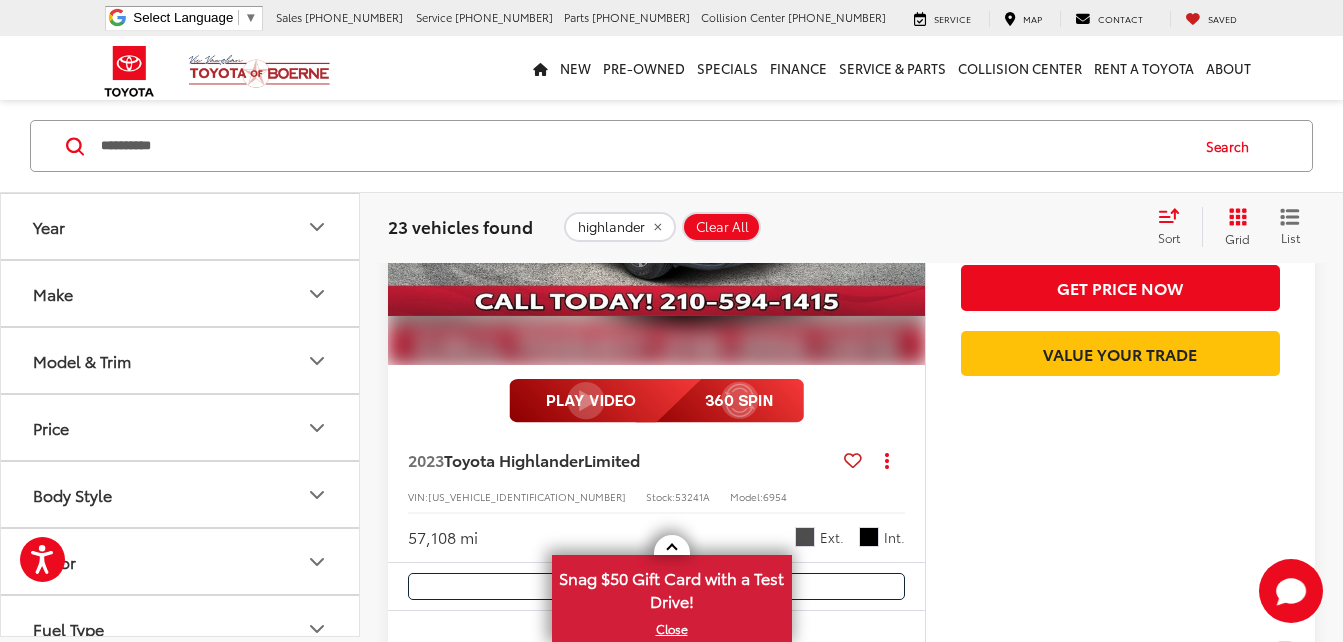 scroll, scrollTop: 4092, scrollLeft: 0, axis: vertical 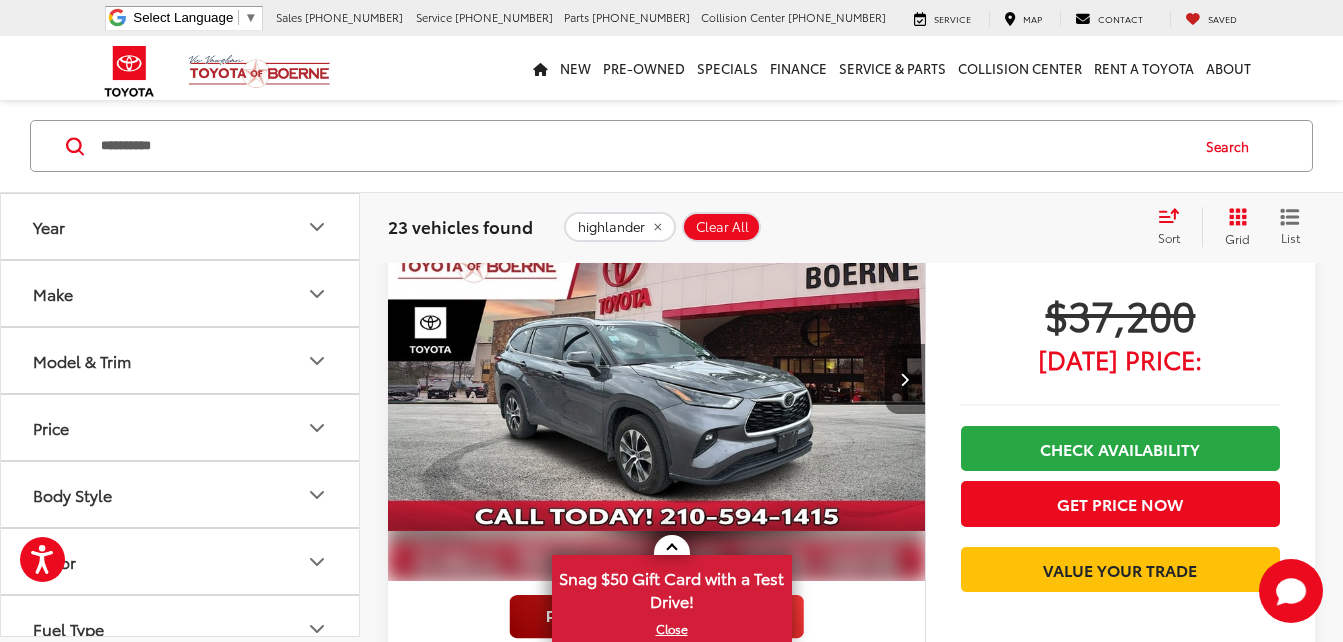 click at bounding box center [904, 379] 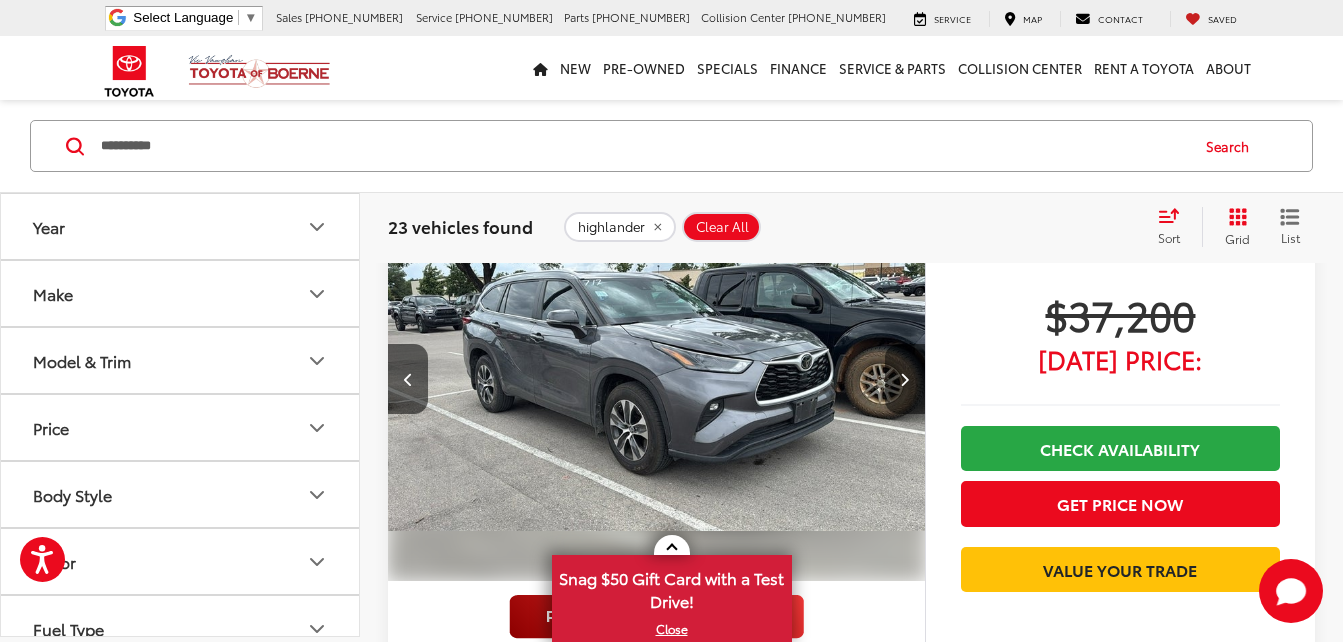 click at bounding box center [904, 379] 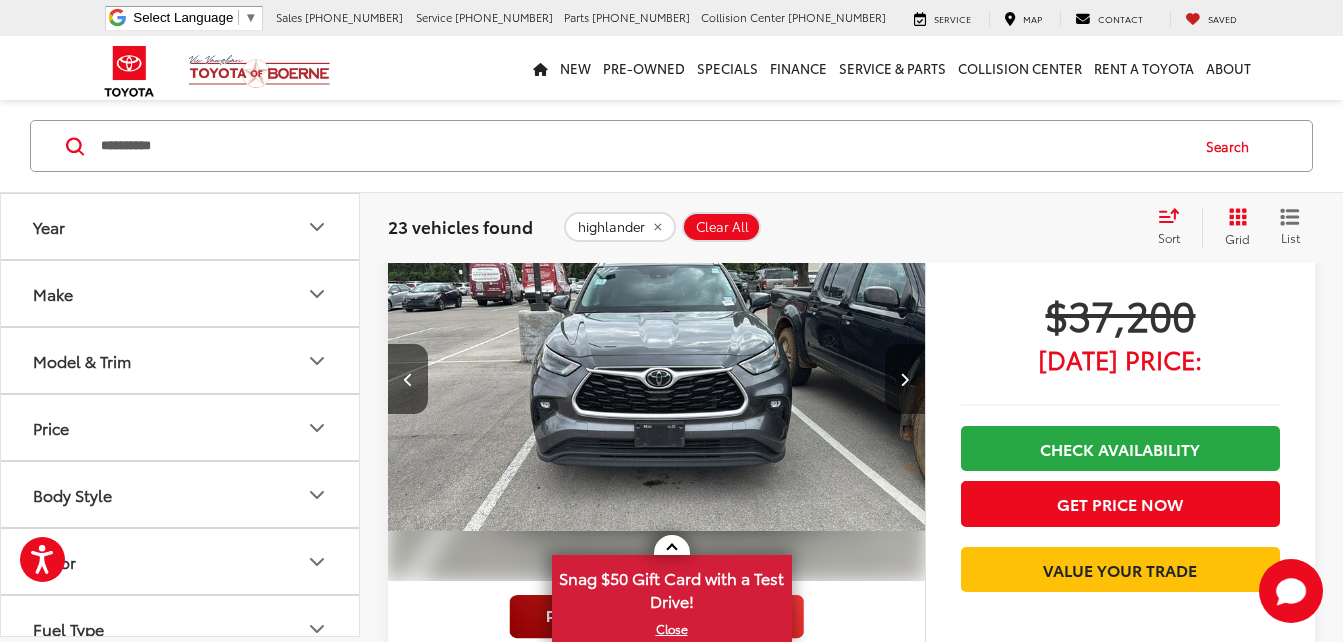 click at bounding box center [904, 379] 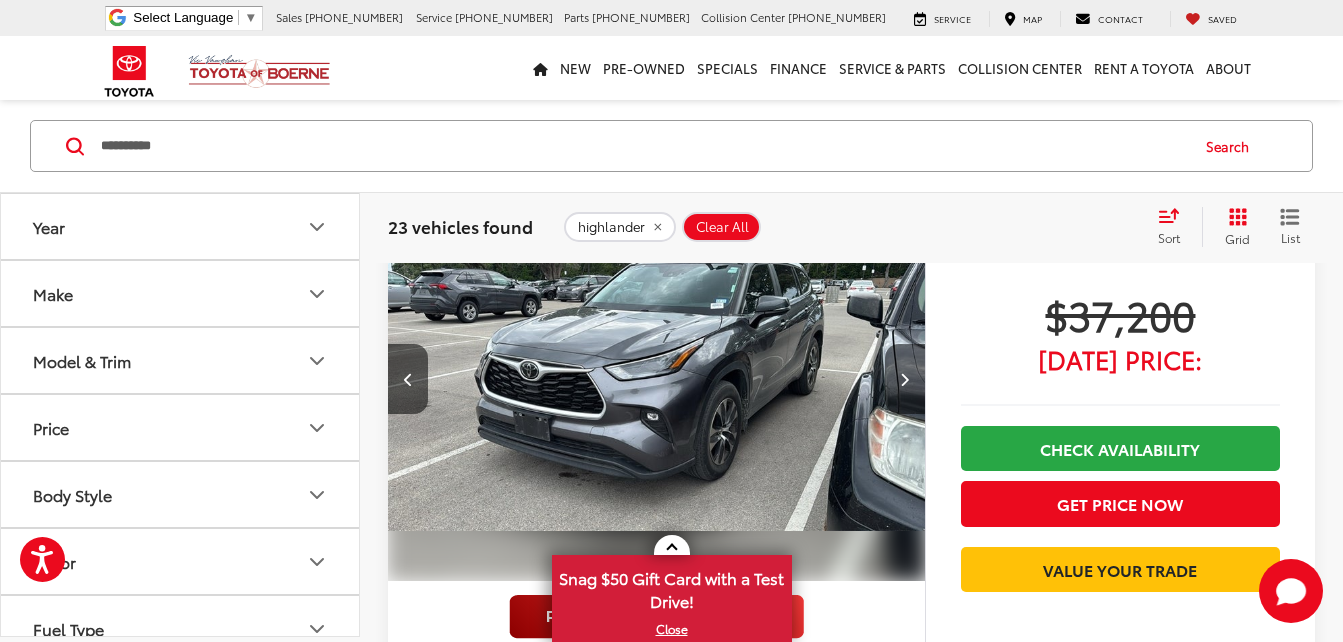 click at bounding box center [904, 379] 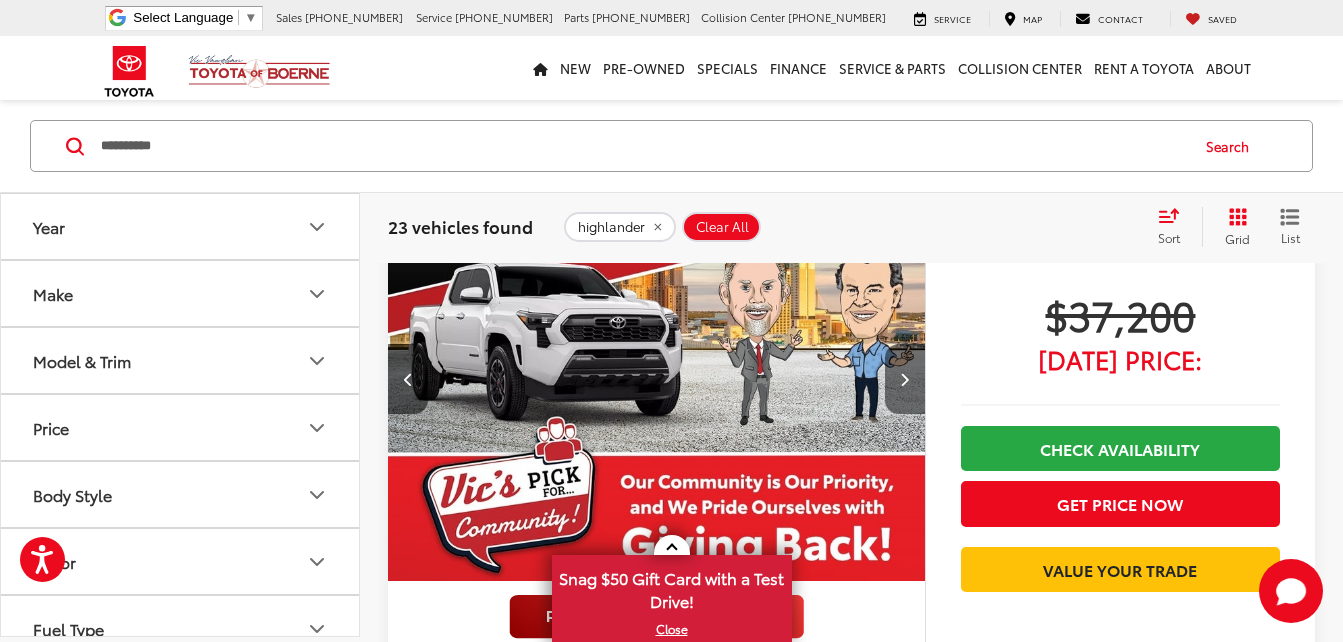 click at bounding box center [904, 379] 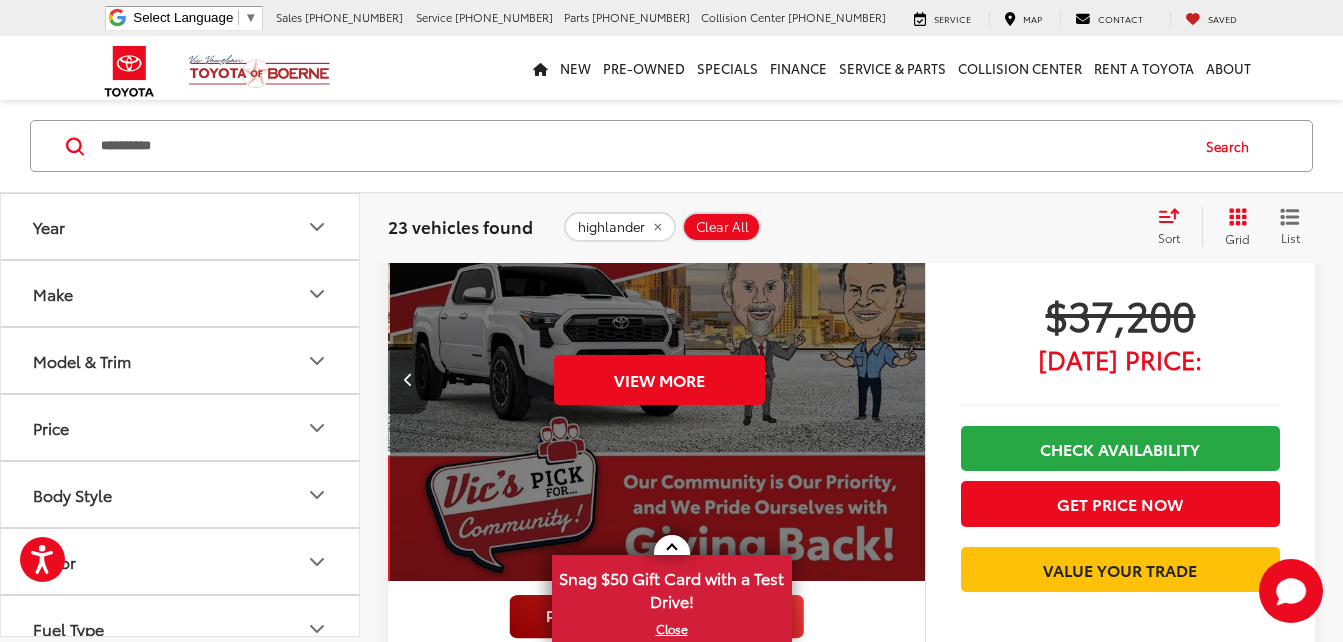 scroll, scrollTop: 0, scrollLeft: 2700, axis: horizontal 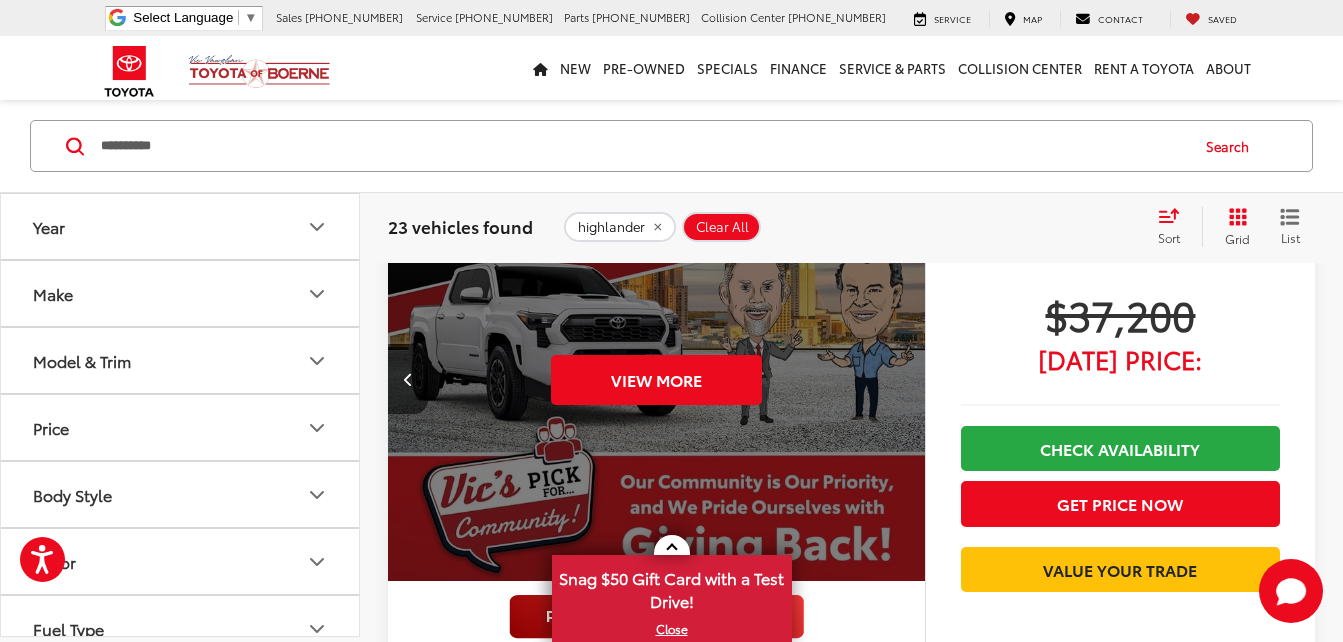 click on "View More" at bounding box center [657, 379] 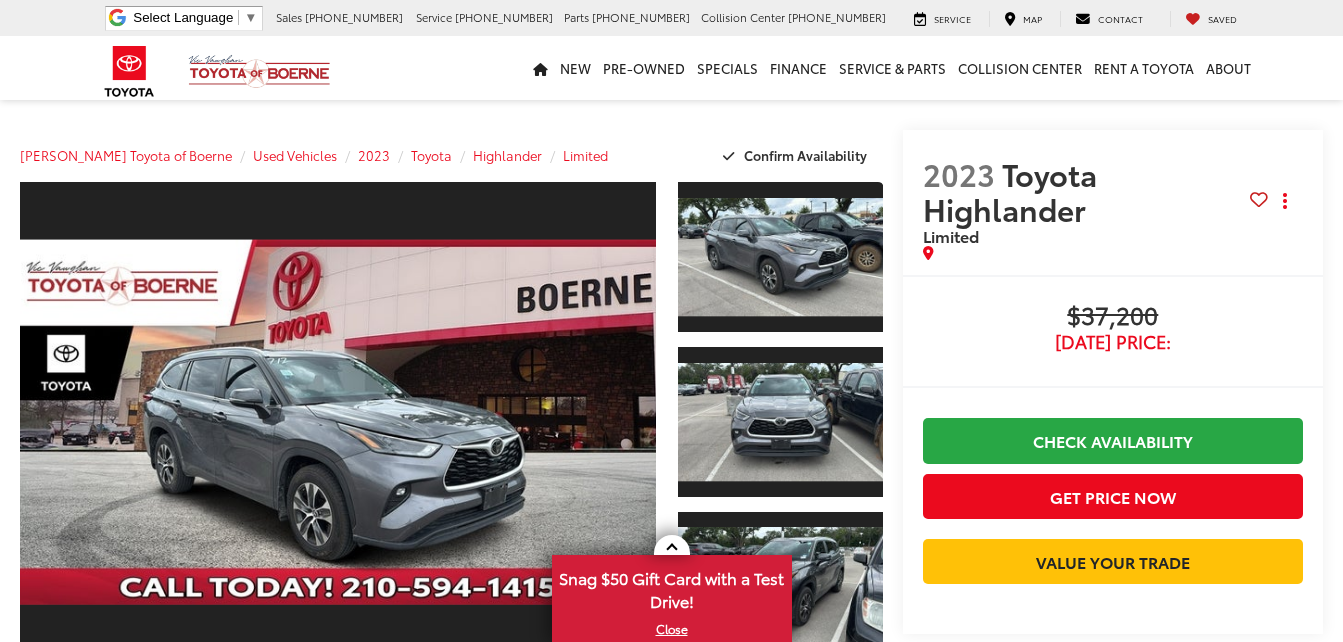 scroll, scrollTop: 400, scrollLeft: 0, axis: vertical 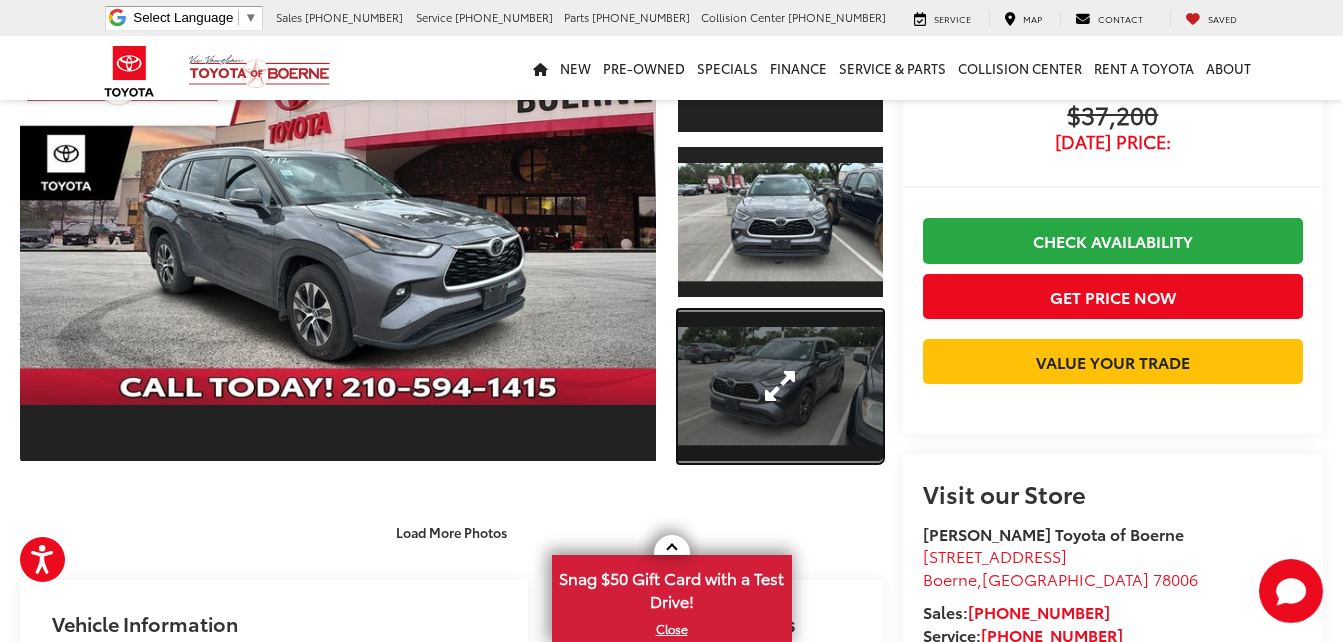 click at bounding box center (780, 387) 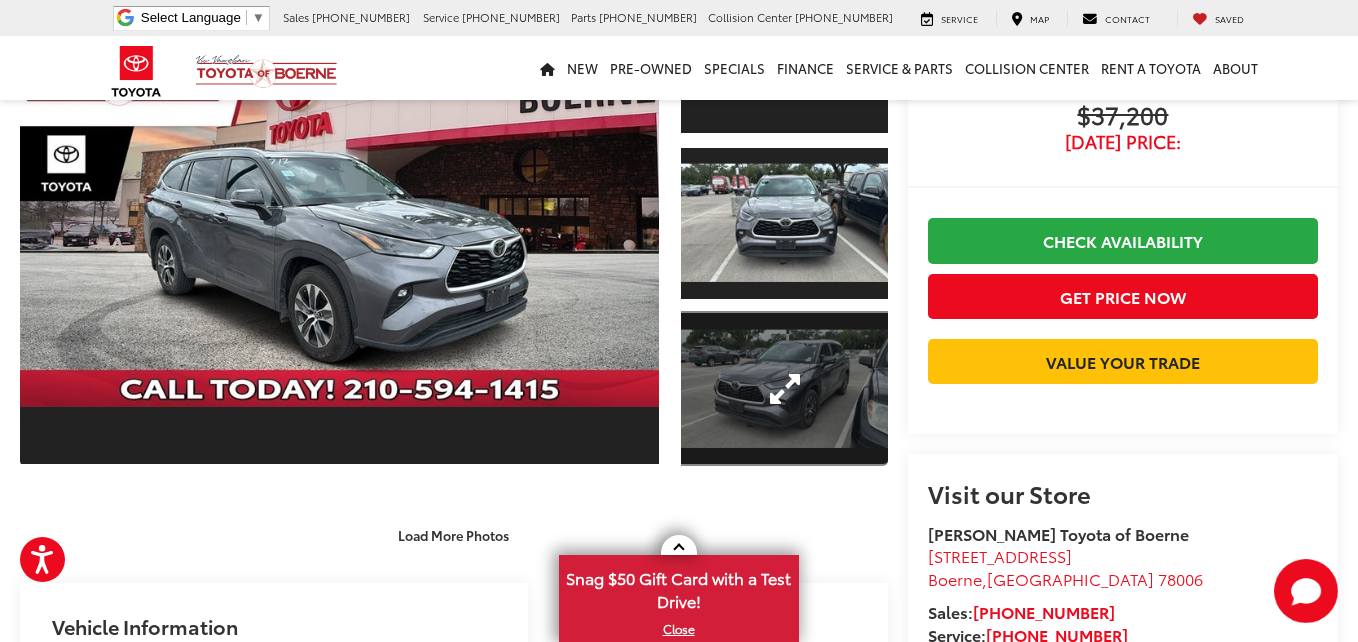 scroll, scrollTop: 499, scrollLeft: 0, axis: vertical 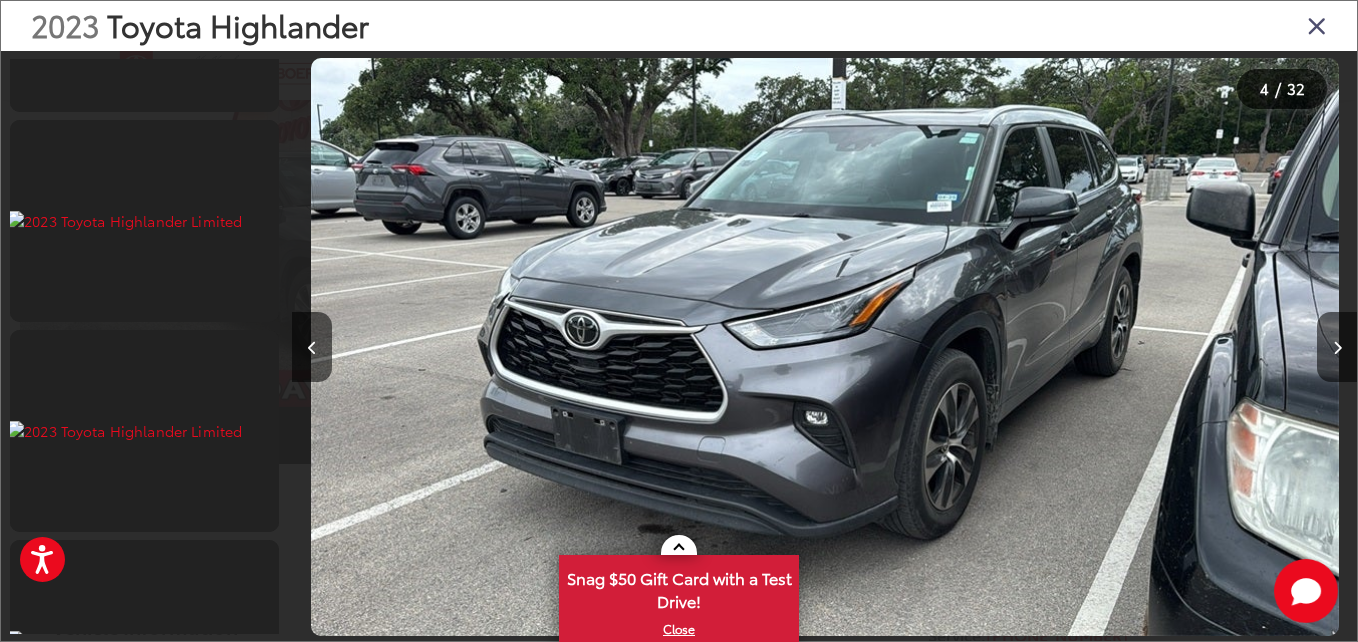 click on "2023   Toyota Highlander" at bounding box center (679, 26) 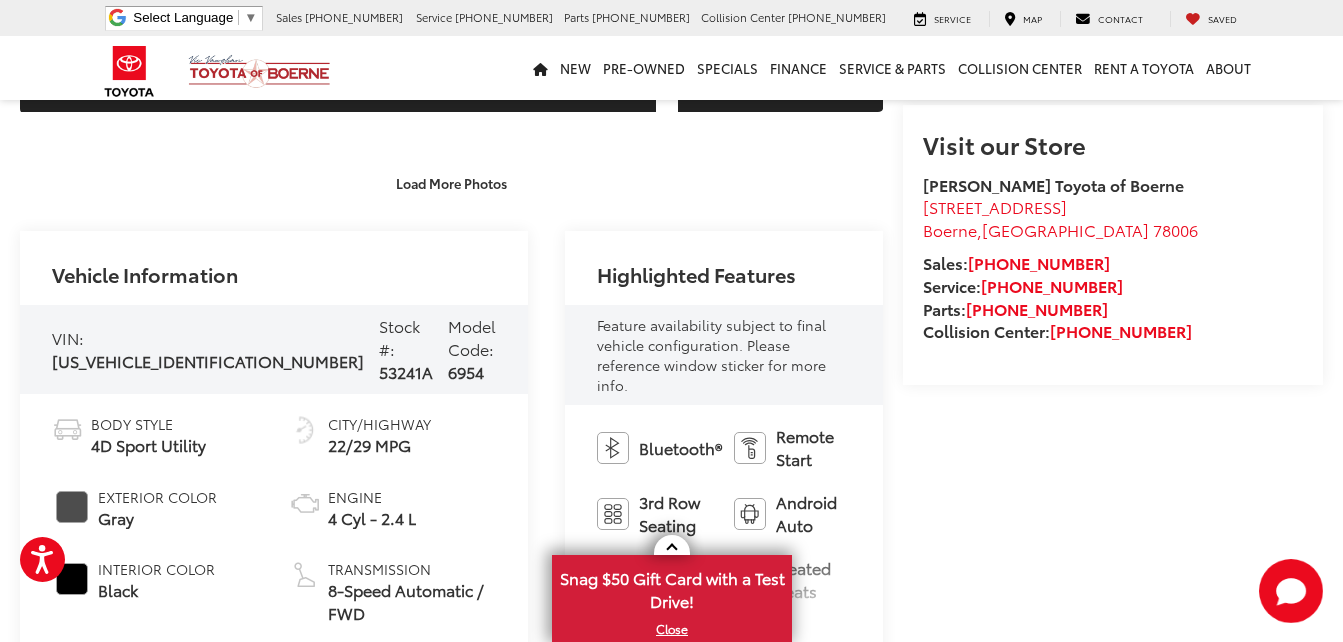 scroll, scrollTop: 800, scrollLeft: 0, axis: vertical 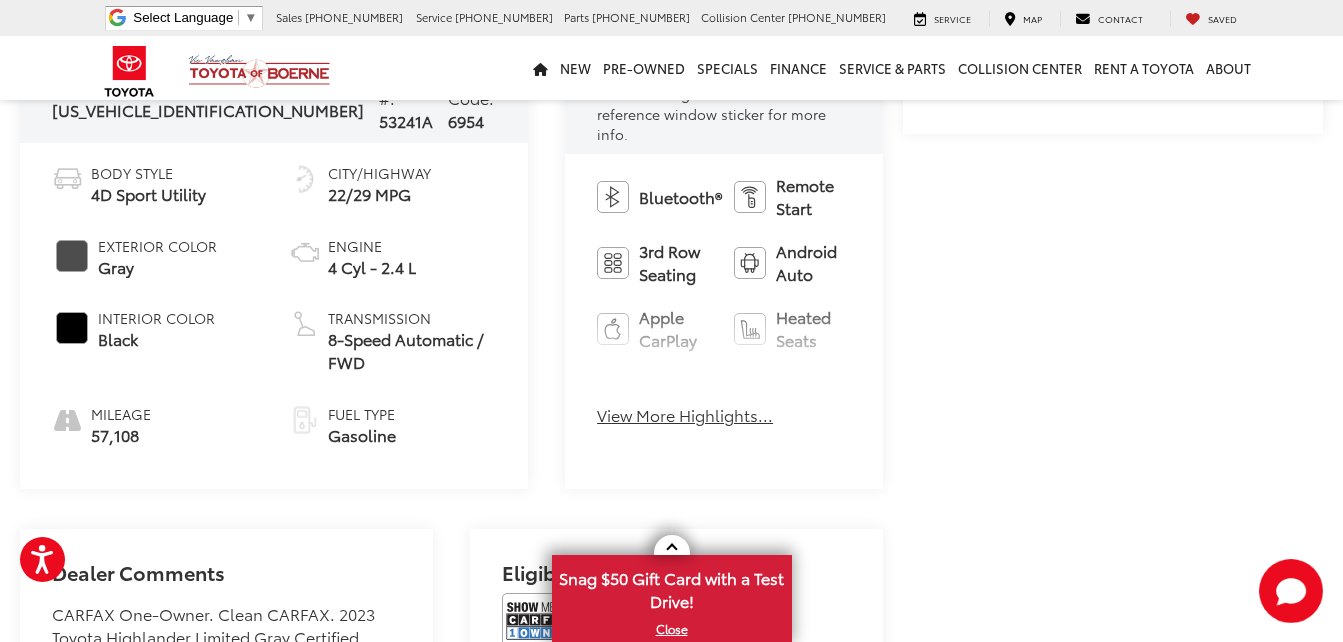 click on "View More Highlights..." at bounding box center [685, 415] 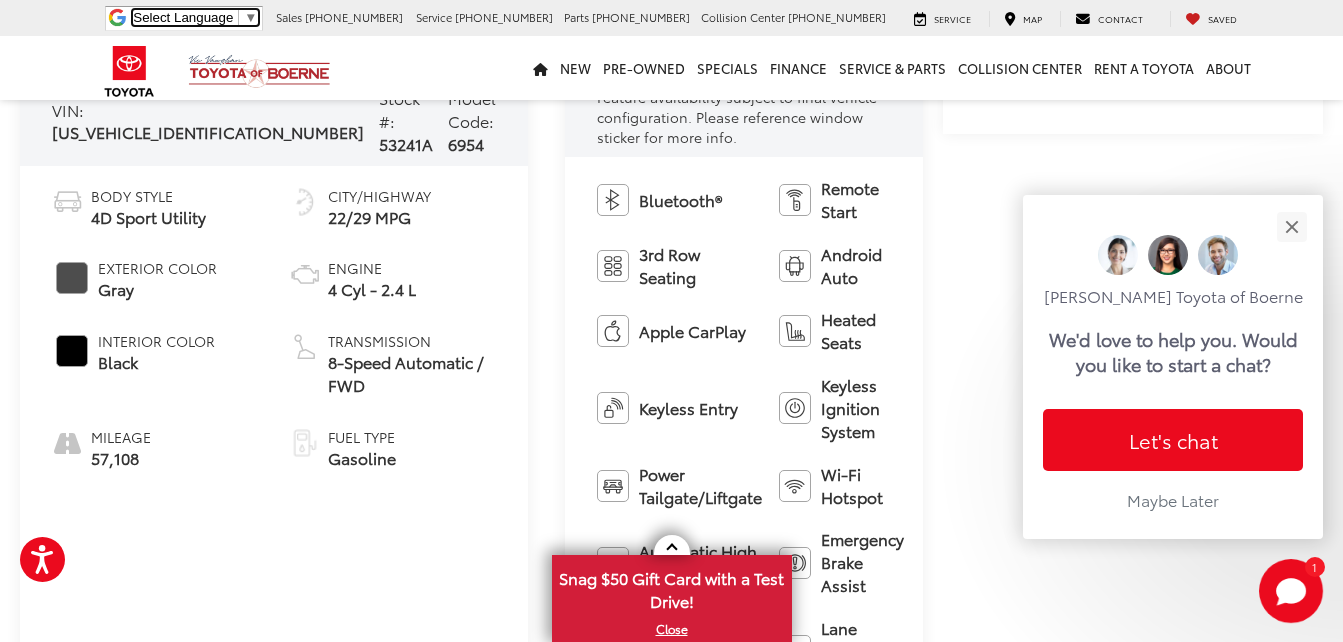 click on "Select Language ​ ▼" at bounding box center (195, 17) 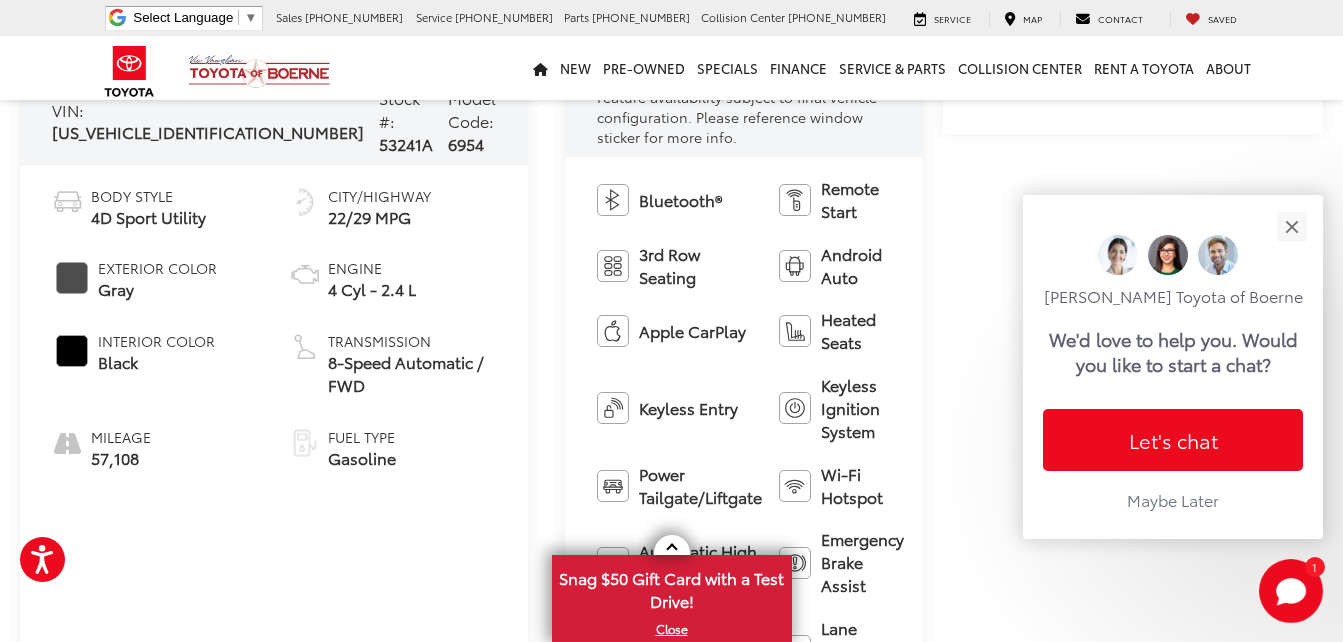 scroll, scrollTop: 0, scrollLeft: 0, axis: both 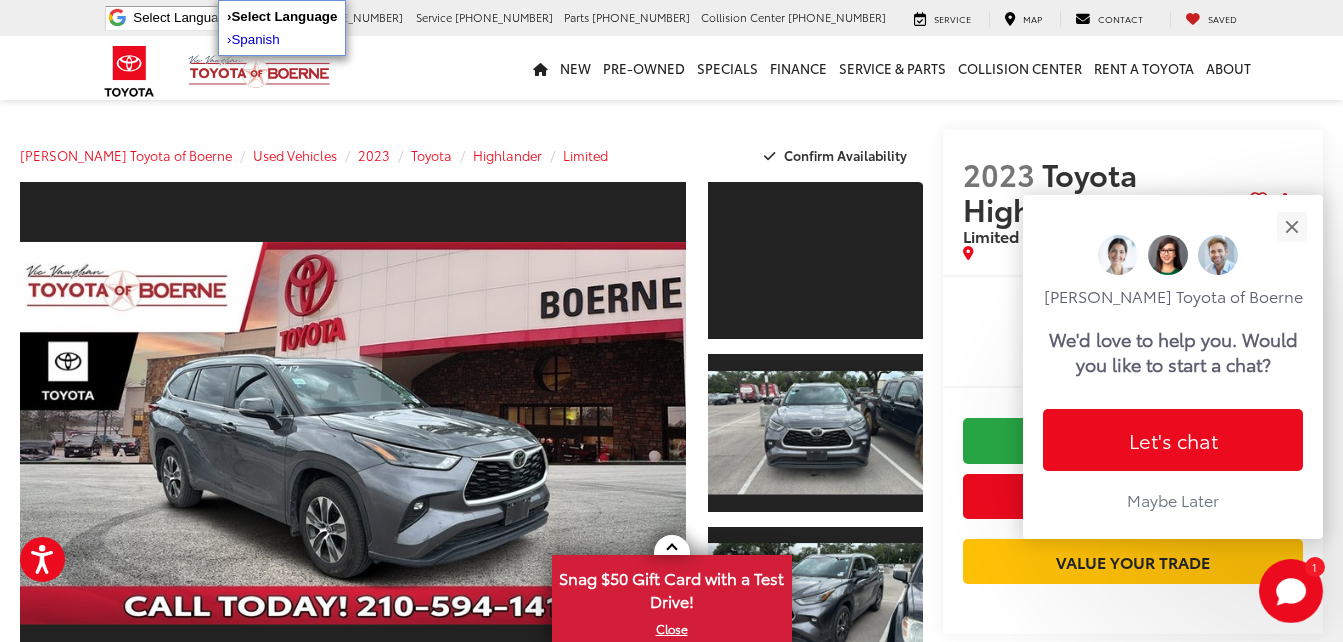 click on "Vic Vaughan Toyota of Boerne
Used Vehicles
2023
Toyota
Highlander
Limited
Confirm Availability
Photos
1
/
32
Load More Photos" at bounding box center [671, 1833] 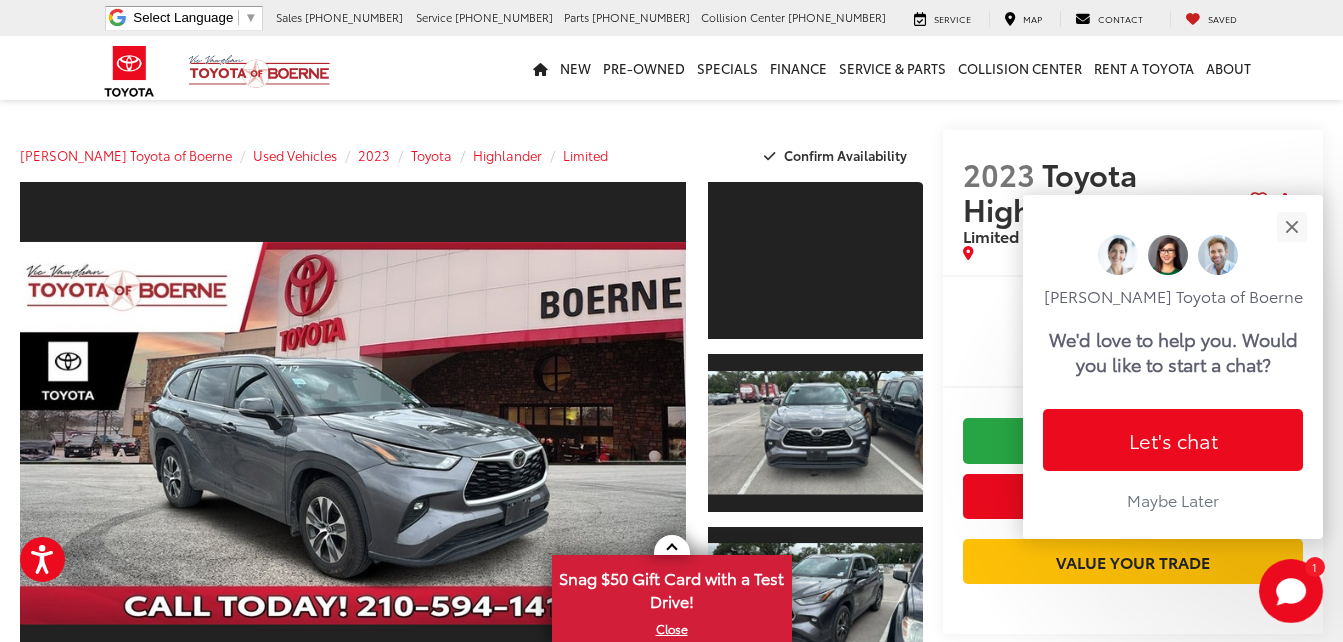 click on "Vic Vaughan Toyota of Boerne
Used Vehicles
2023
Toyota
Highlander
Limited
Confirm Availability
Photos
1
/
32
Load More Photos" at bounding box center (671, 1833) 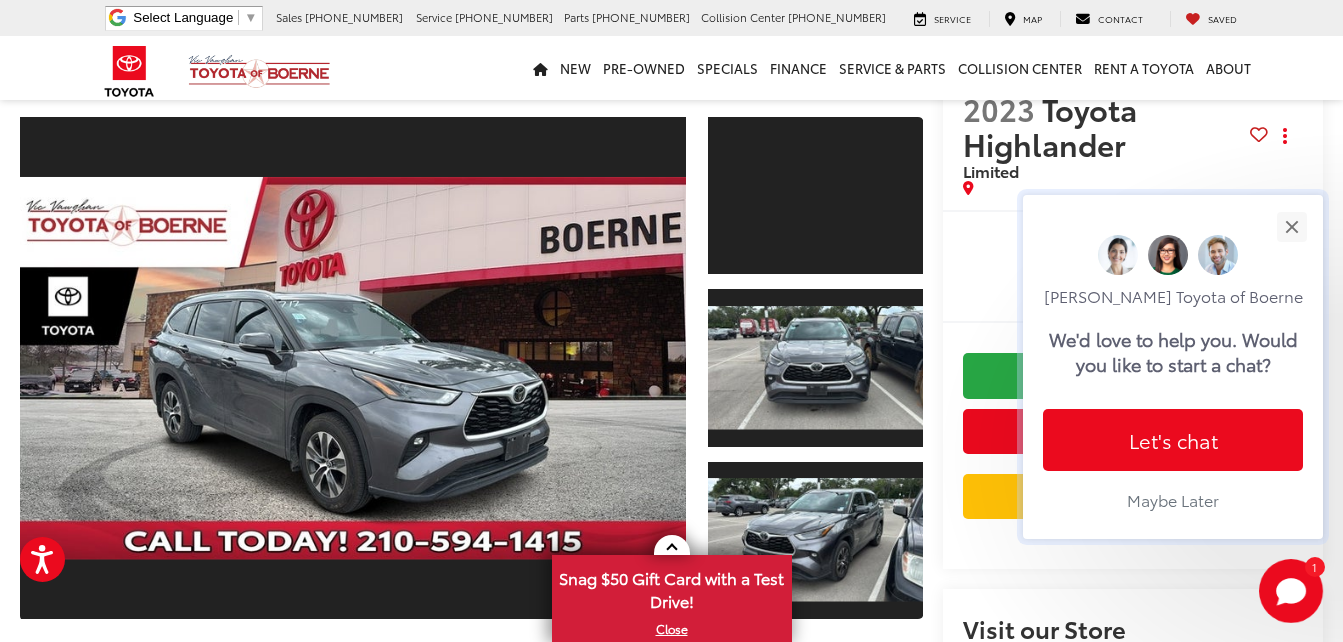 scroll, scrollTop: 100, scrollLeft: 0, axis: vertical 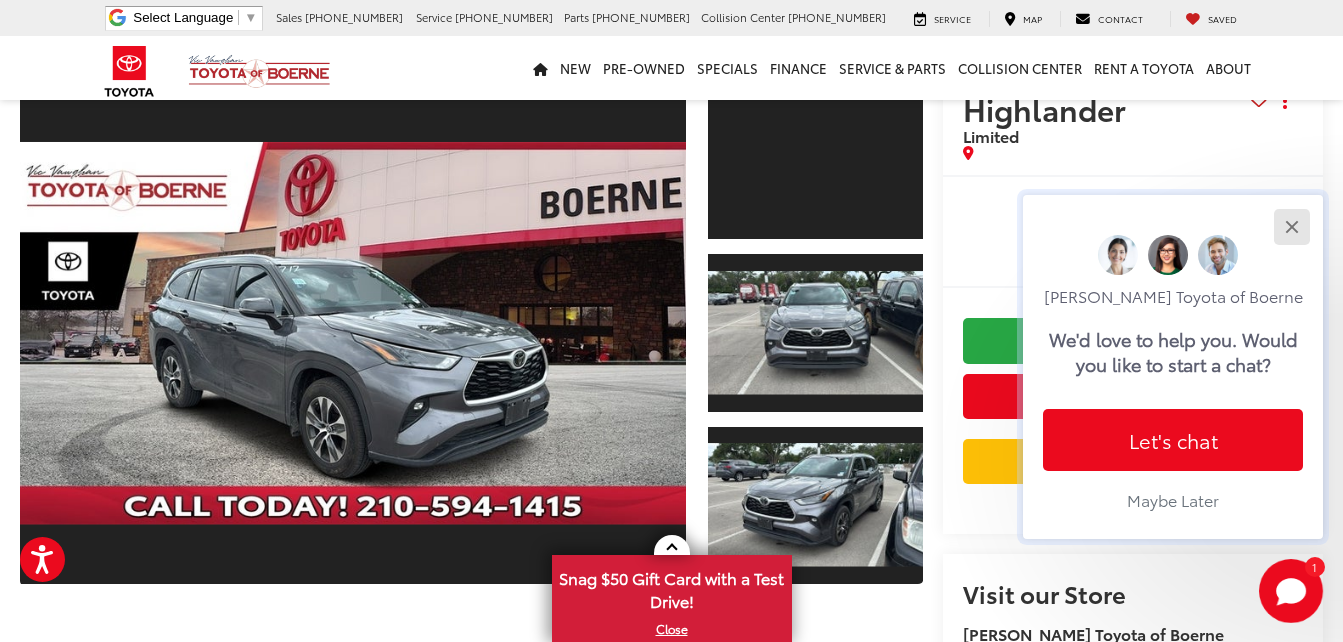 click at bounding box center (1291, 226) 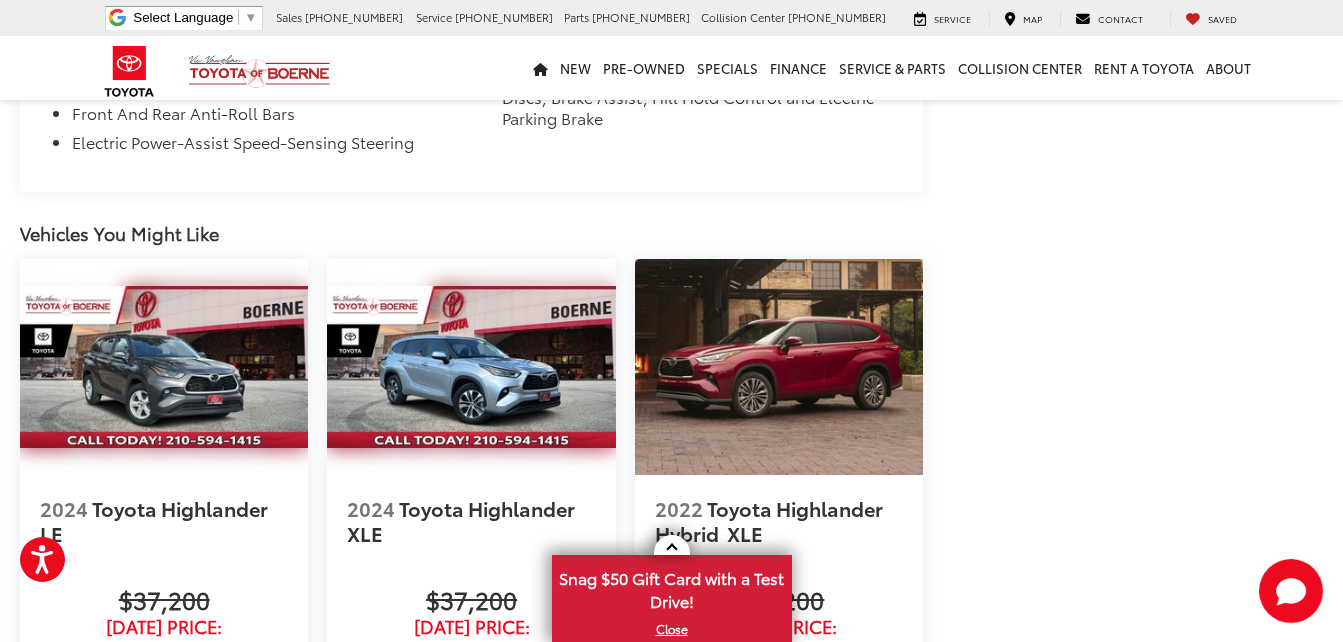 scroll, scrollTop: 2288, scrollLeft: 0, axis: vertical 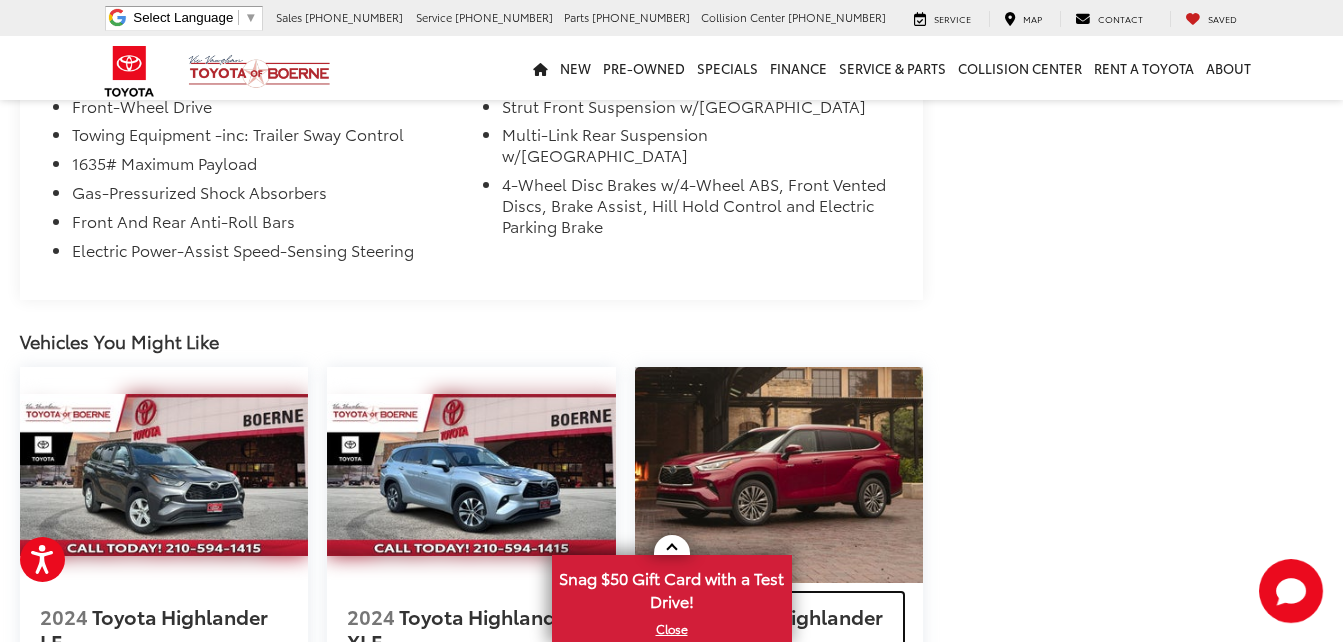 click on "2022
Toyota Highlander Hybrid
XLE" at bounding box center [779, 629] 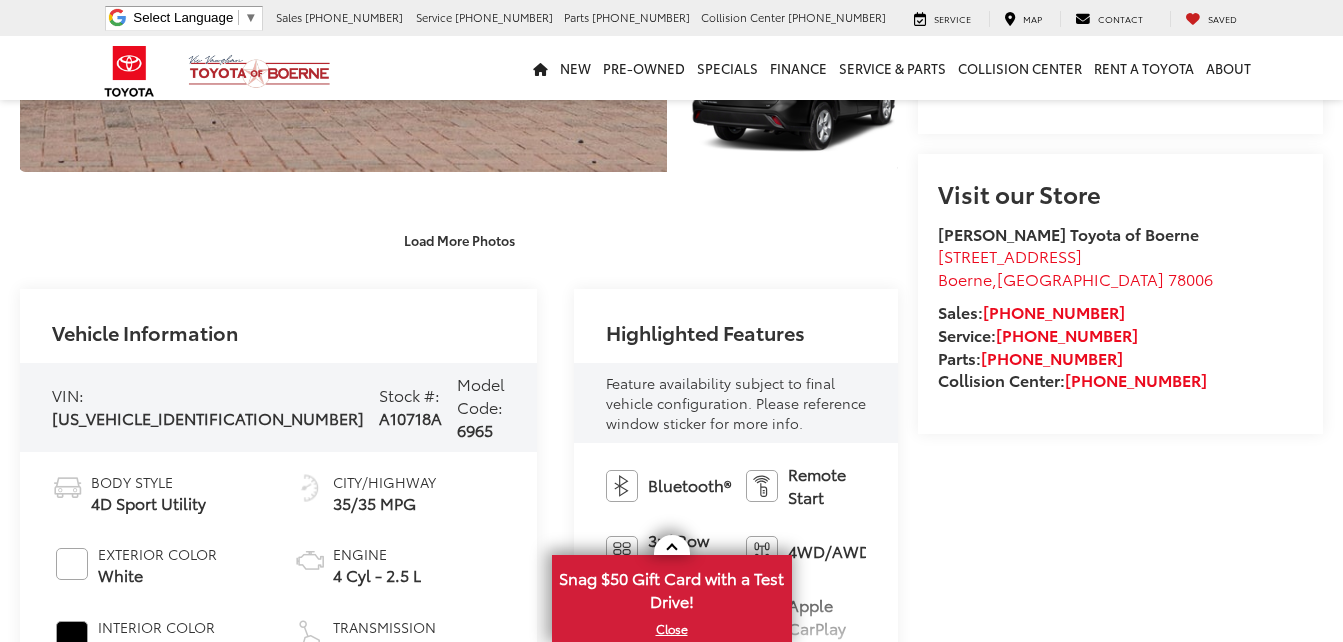 scroll, scrollTop: 500, scrollLeft: 0, axis: vertical 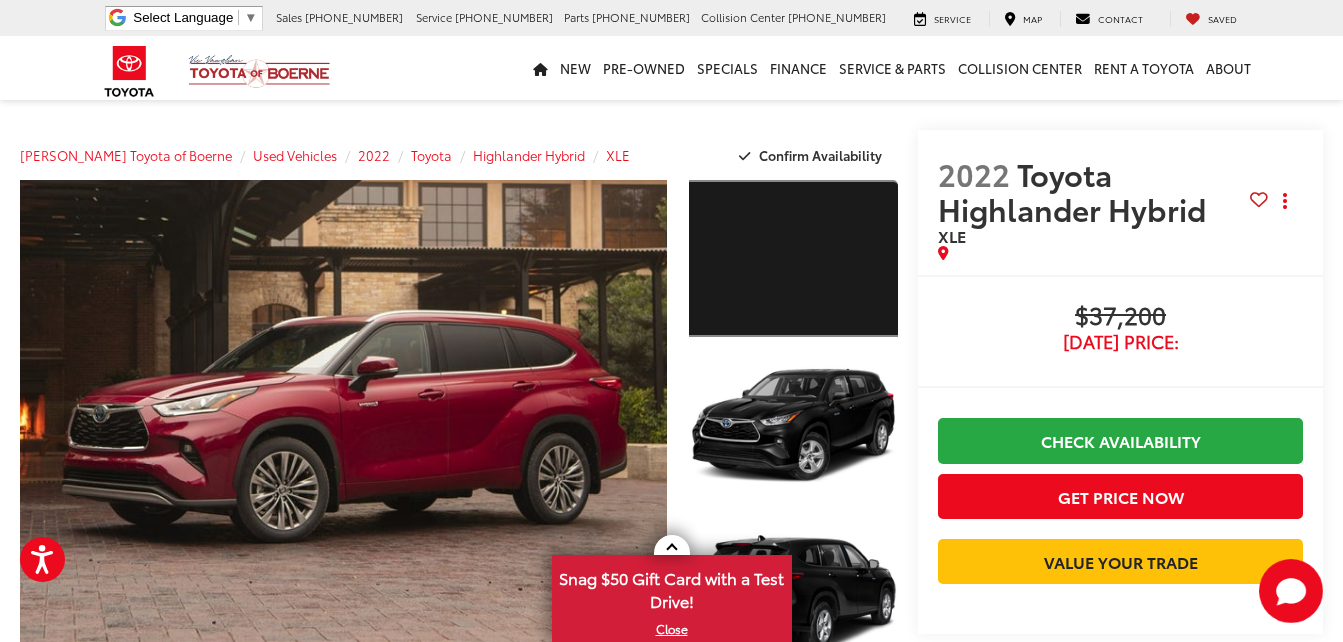 click at bounding box center (793, 258) 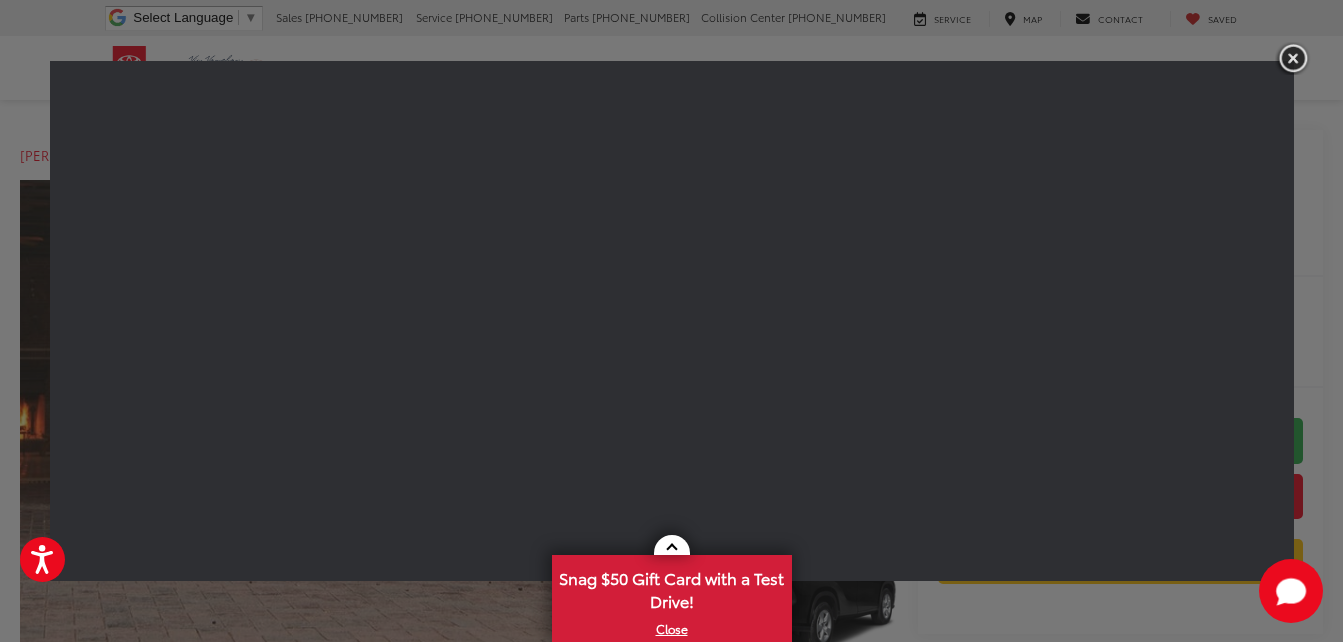 click at bounding box center (1293, 58) 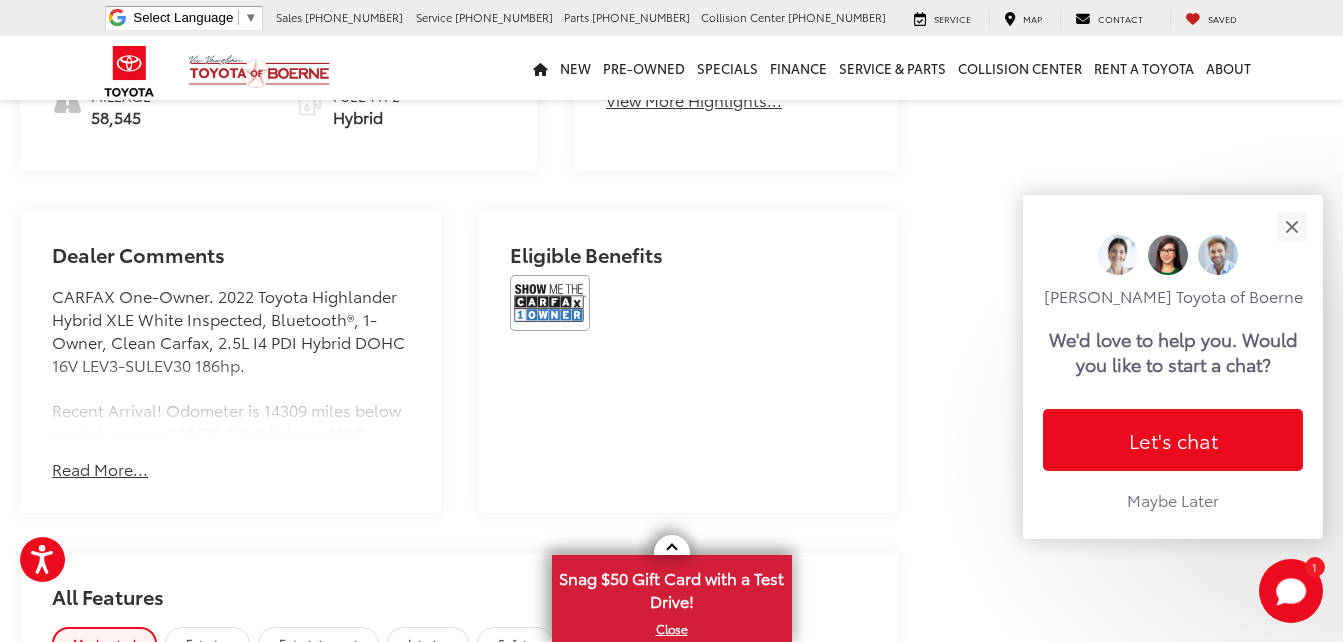 scroll, scrollTop: 1122, scrollLeft: 0, axis: vertical 